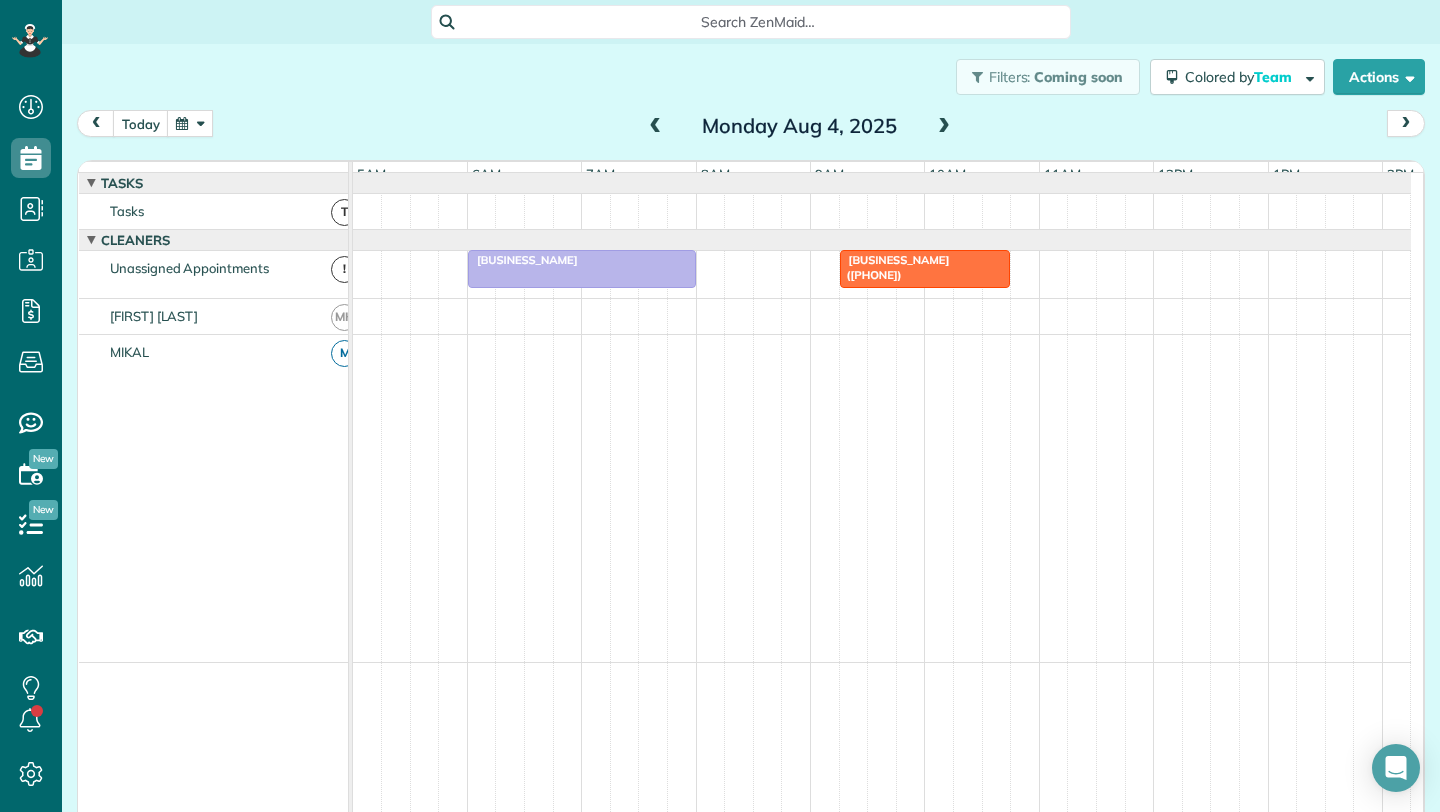 scroll, scrollTop: 0, scrollLeft: 0, axis: both 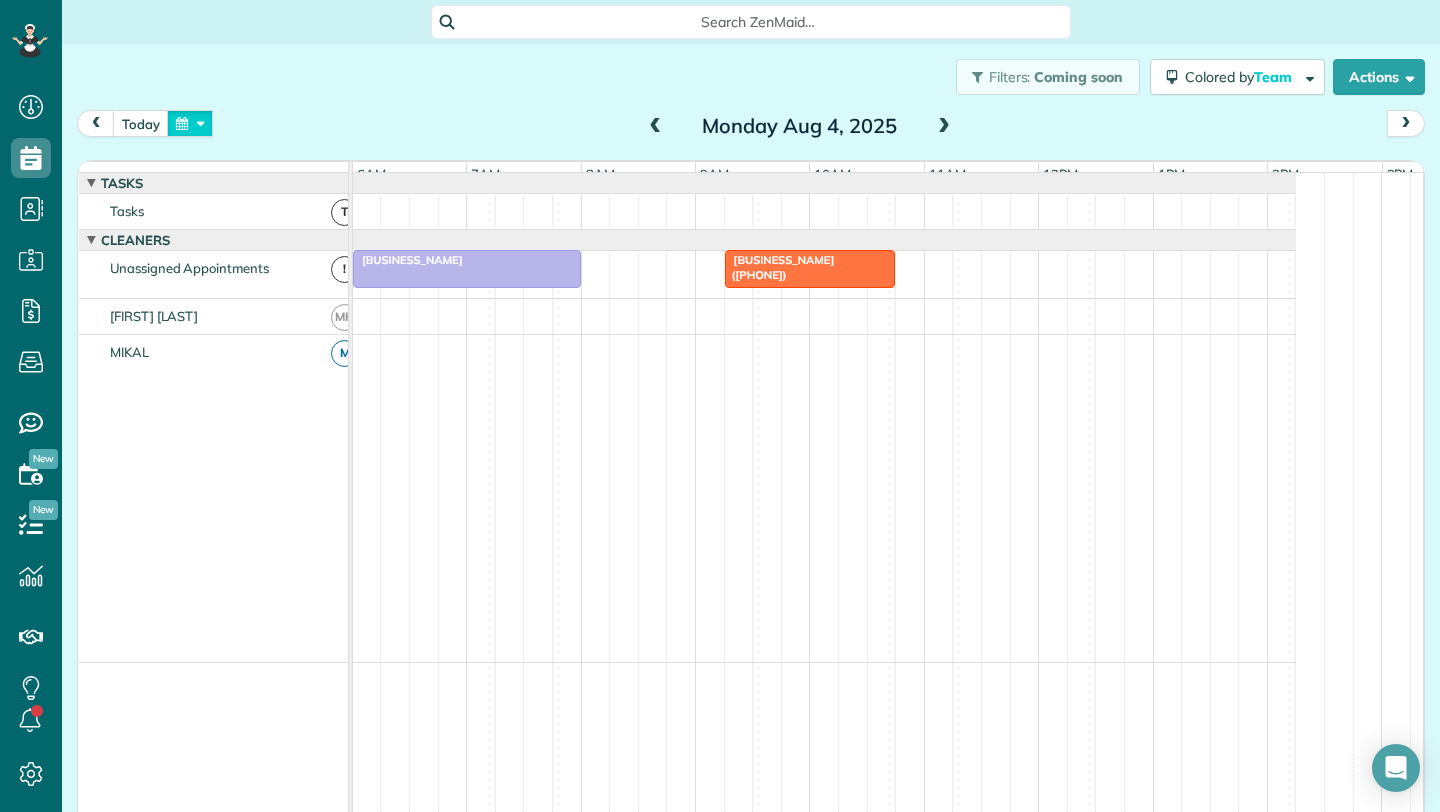 click at bounding box center [190, 123] 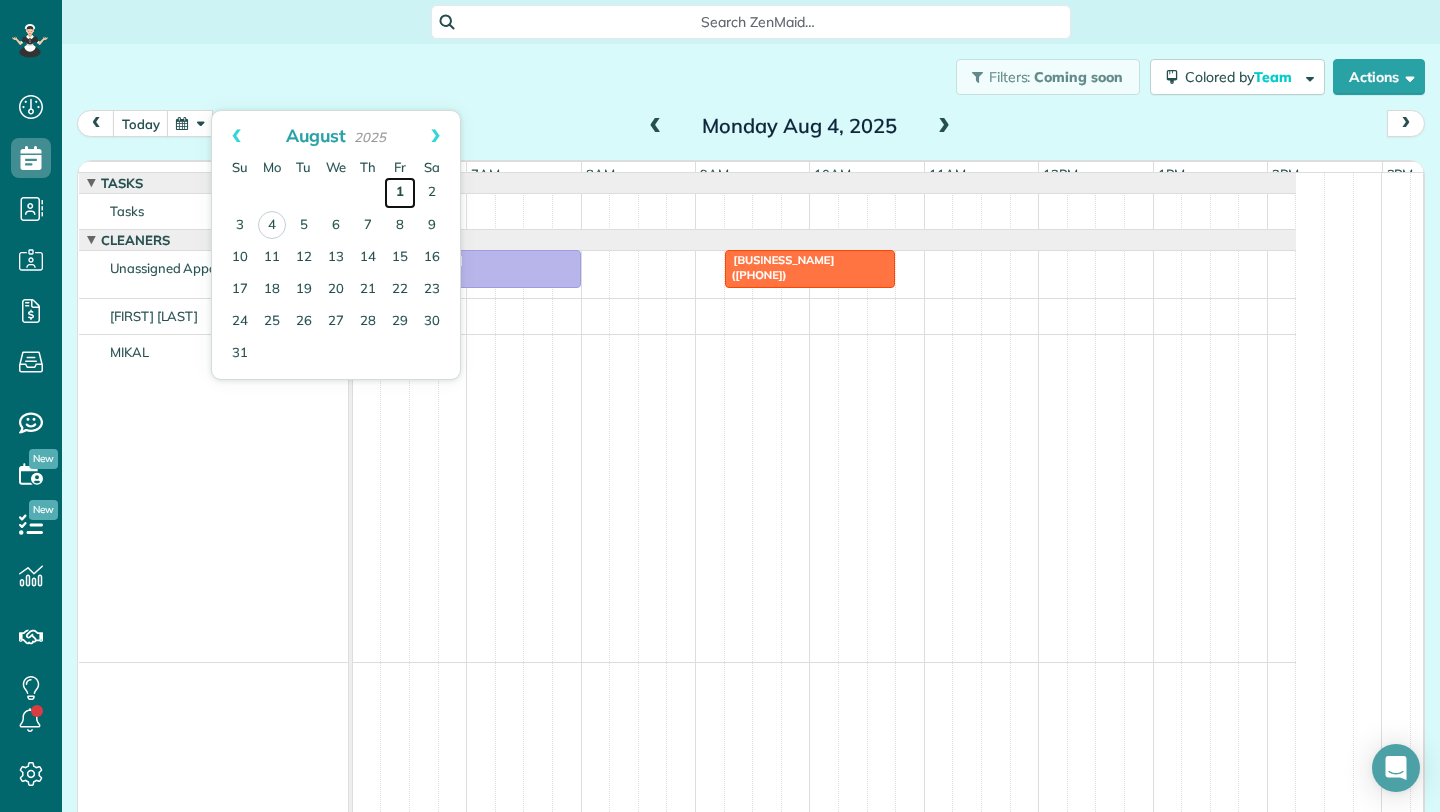 click on "1" at bounding box center (400, 193) 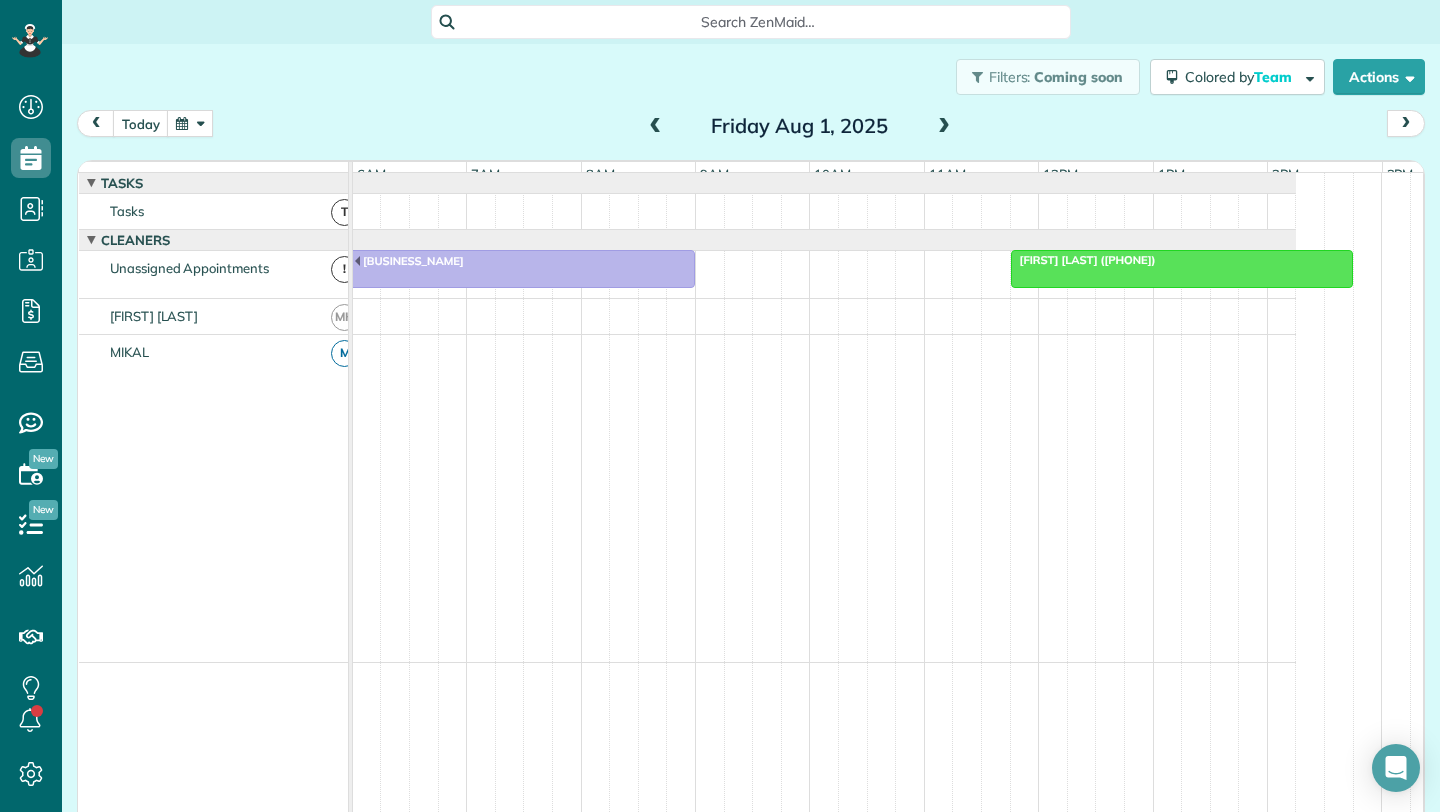 click at bounding box center [1182, 269] 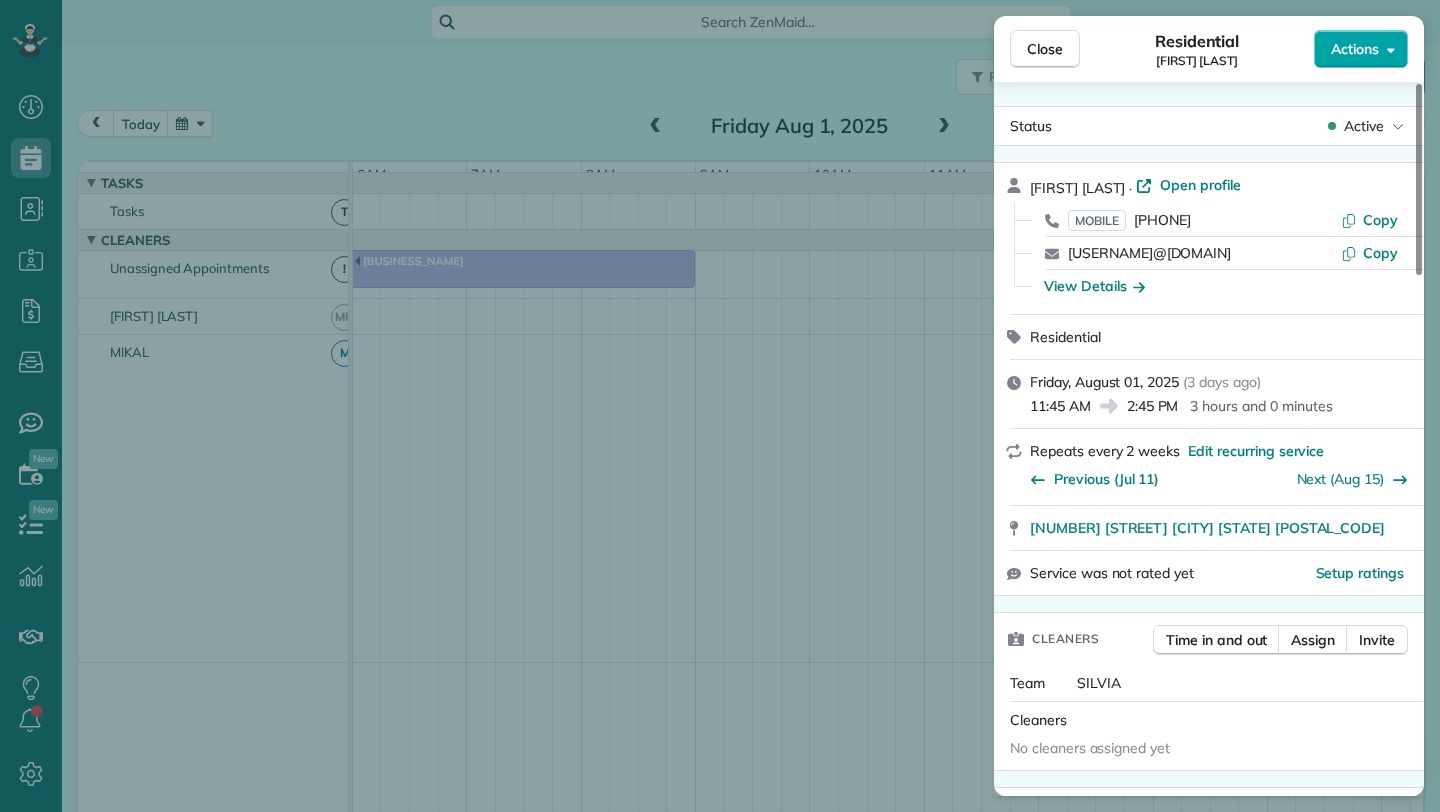 click 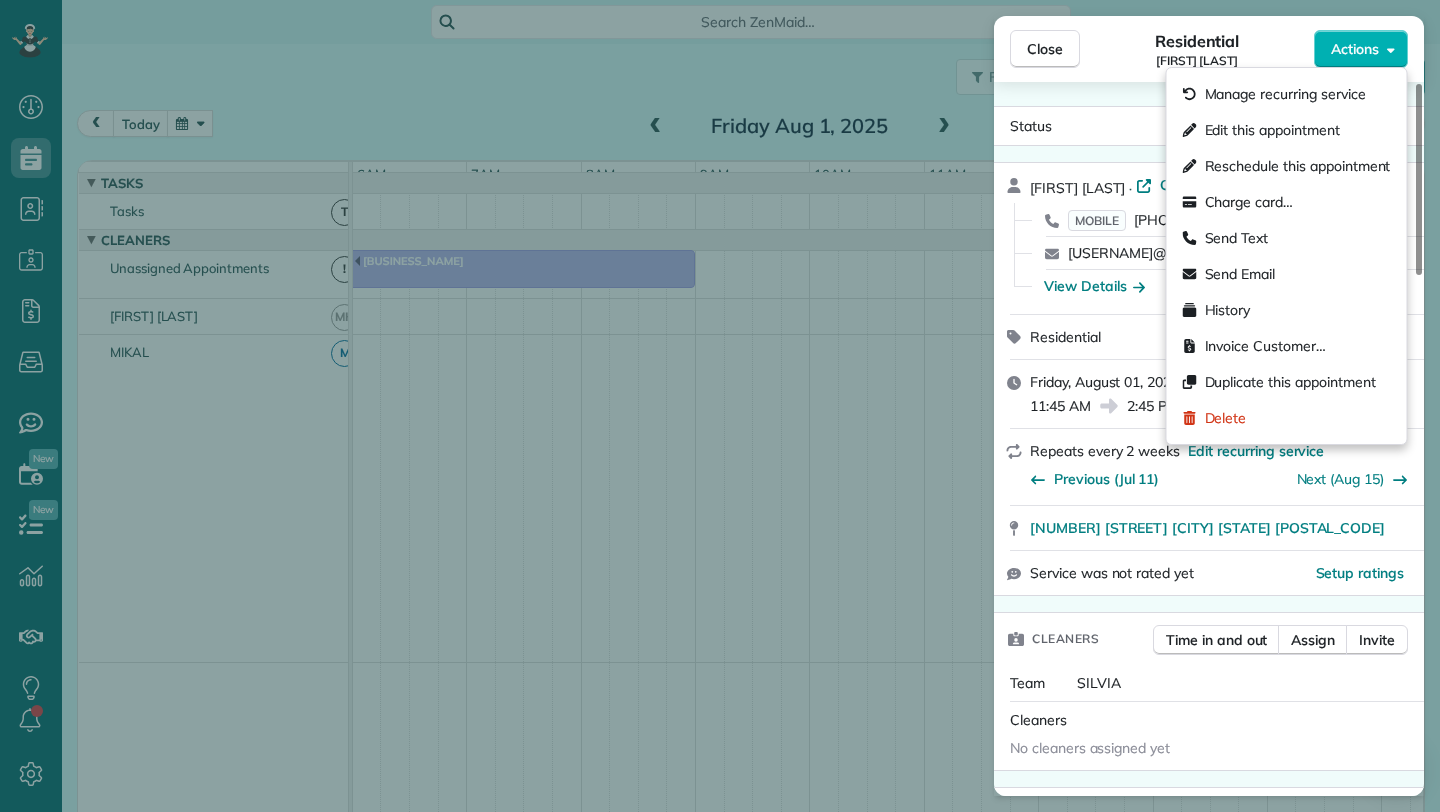 click on "Service was not rated yet Setup ratings" at bounding box center [1209, 573] 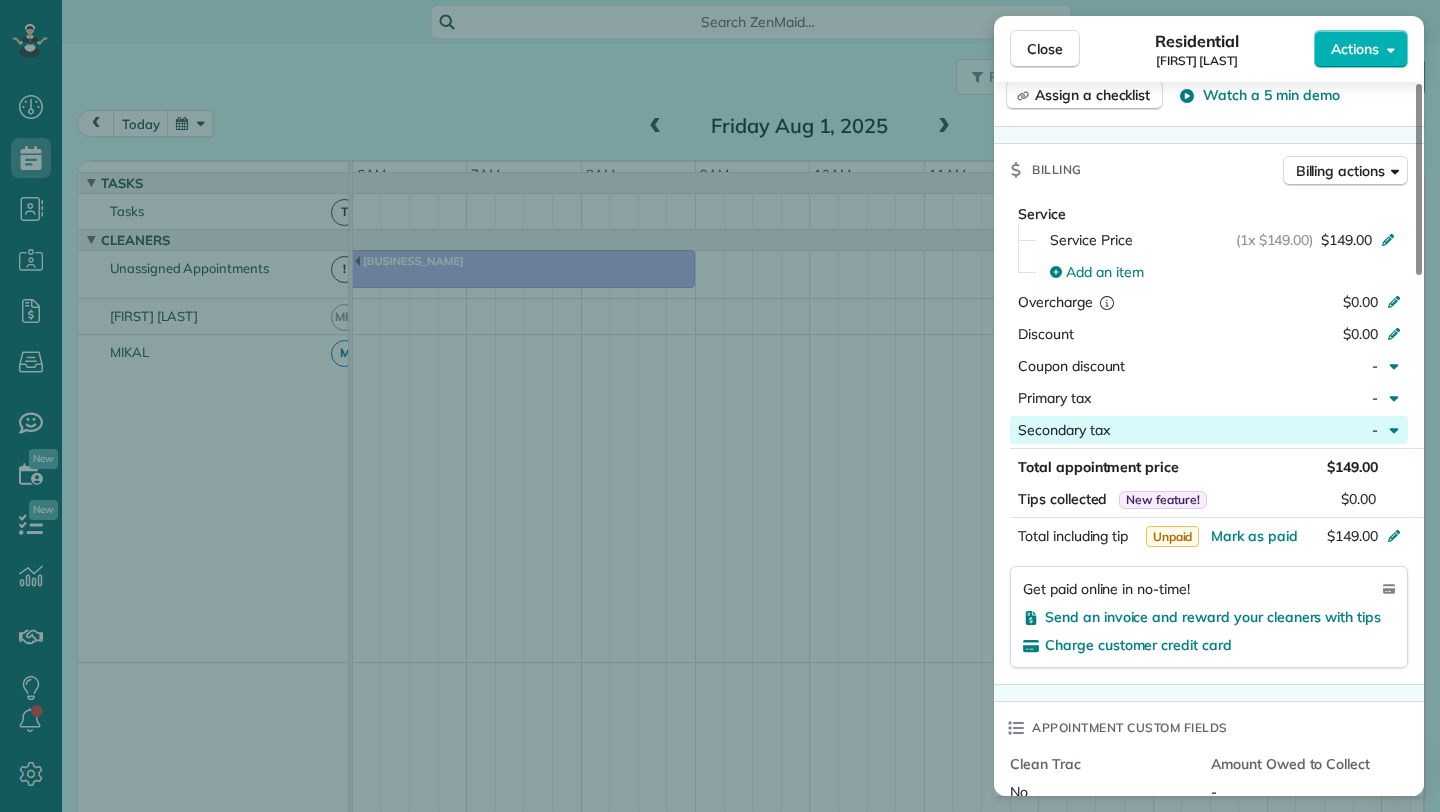 scroll, scrollTop: 850, scrollLeft: 0, axis: vertical 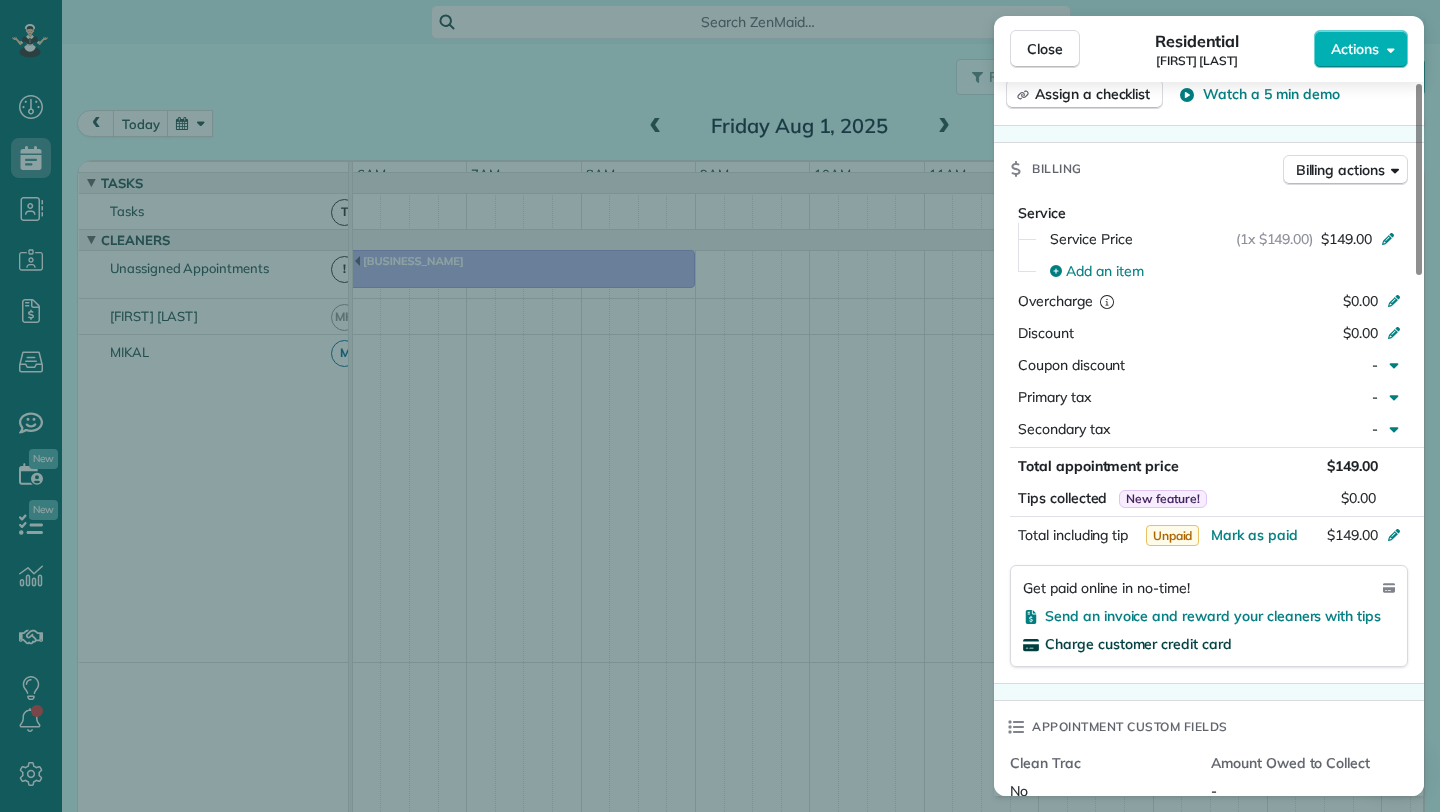 click on "Charge customer credit card" at bounding box center (1138, 644) 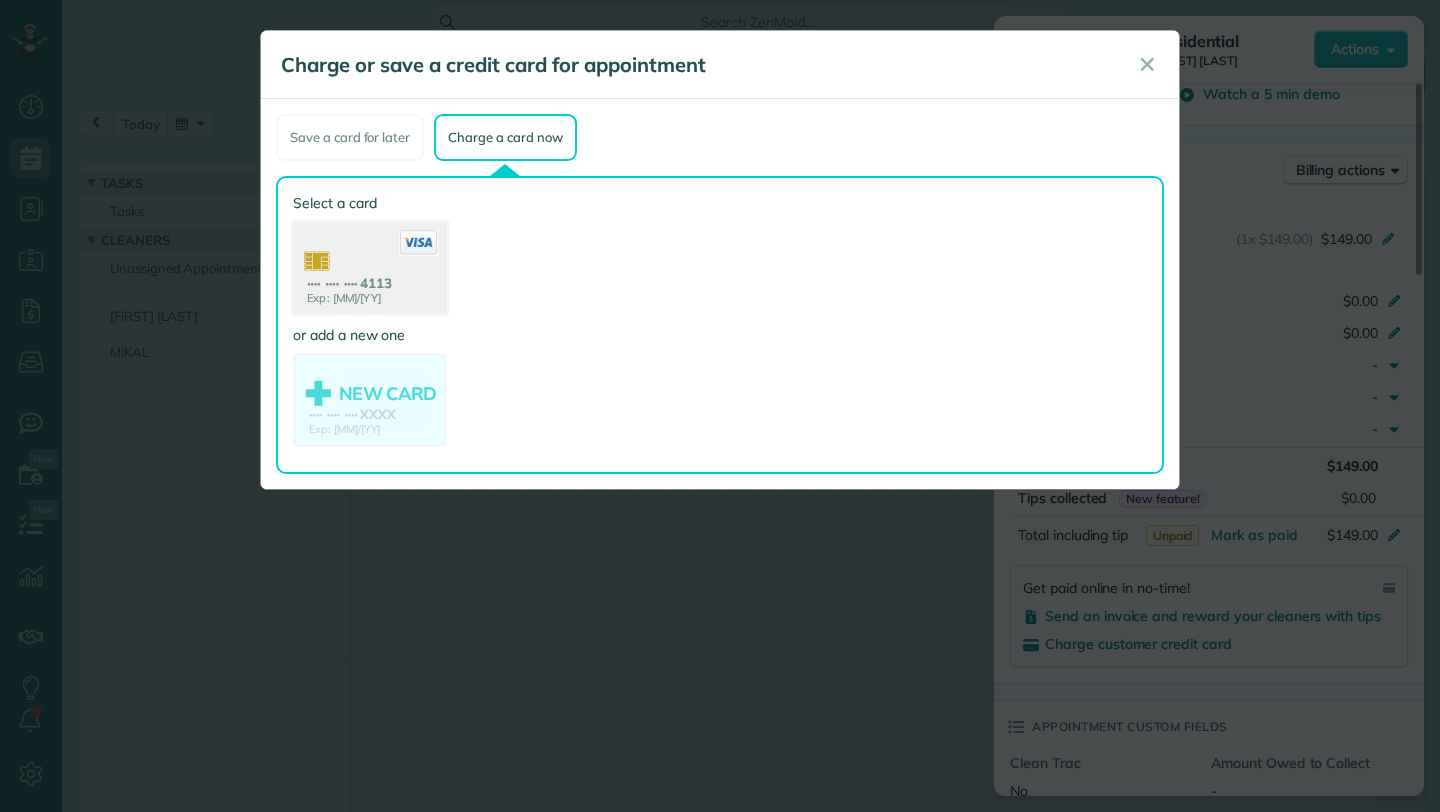click 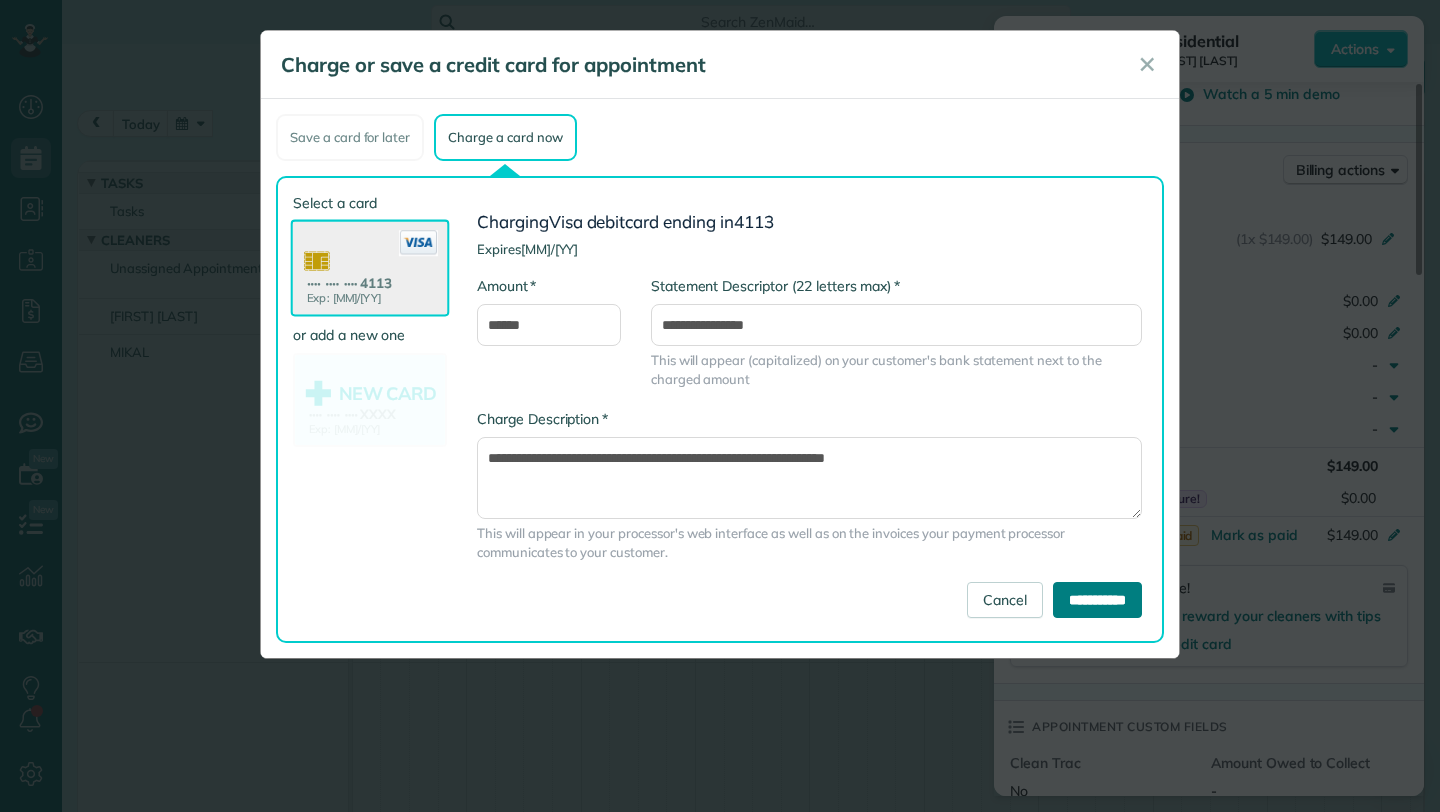 click on "**********" at bounding box center [1097, 600] 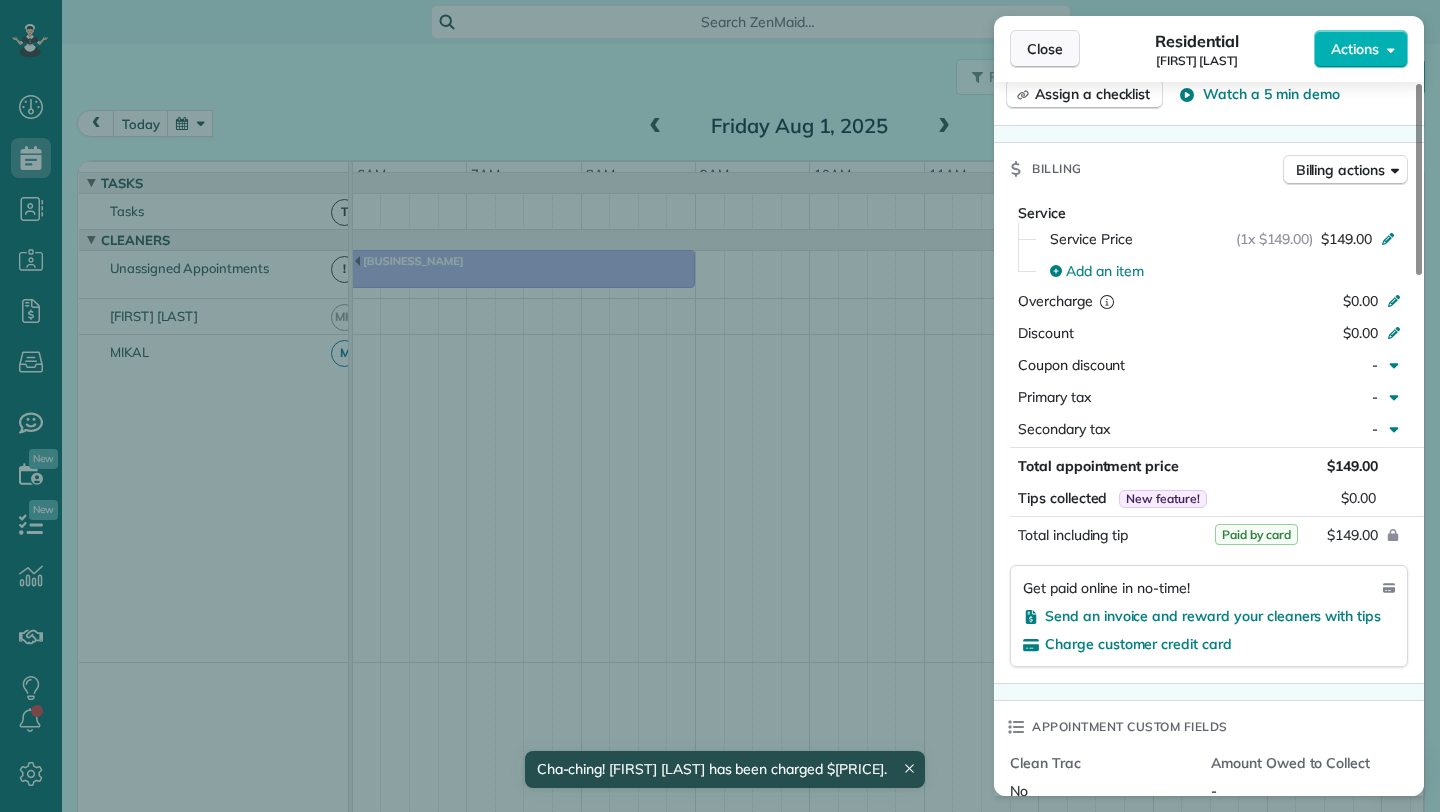 click on "Close" at bounding box center (1045, 49) 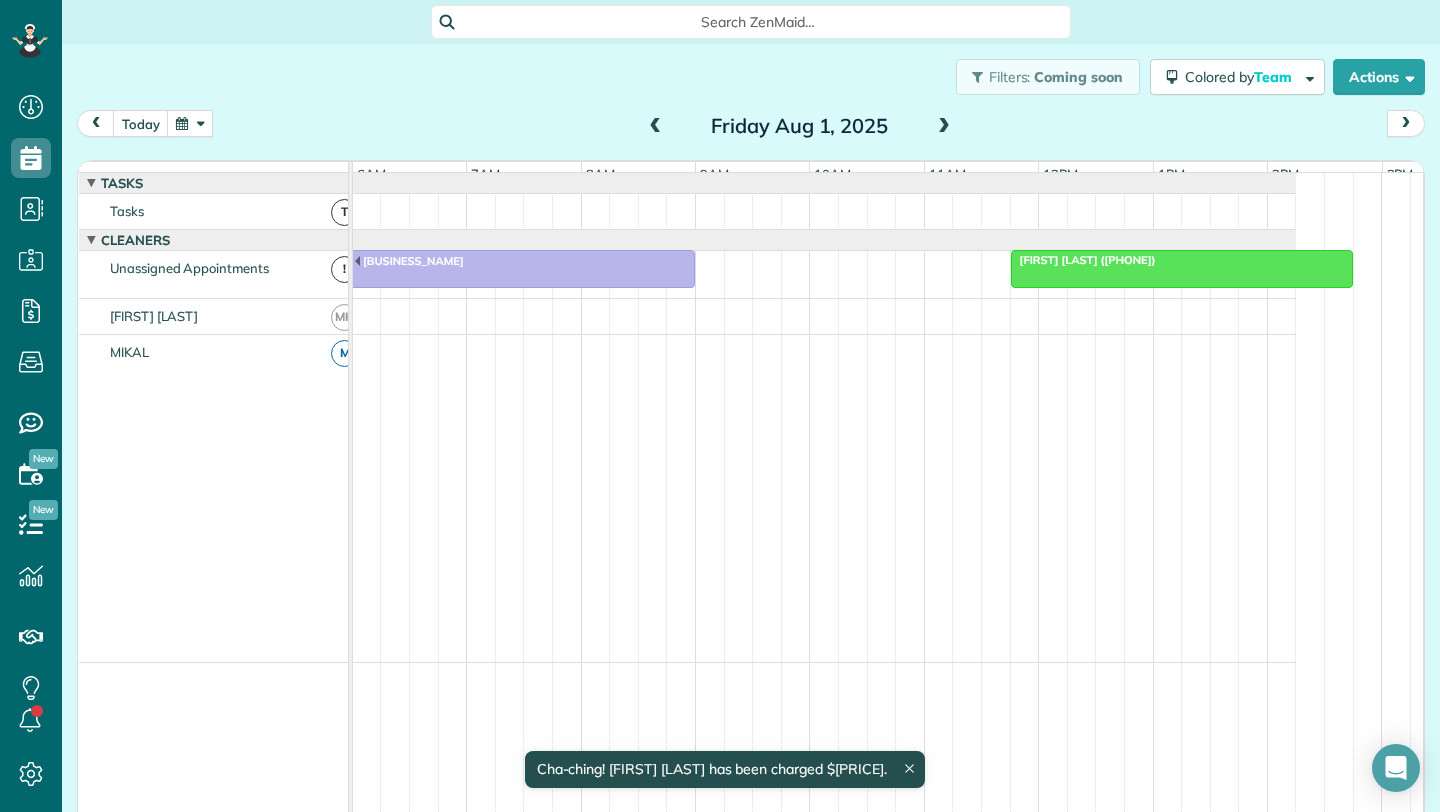 click at bounding box center (944, 127) 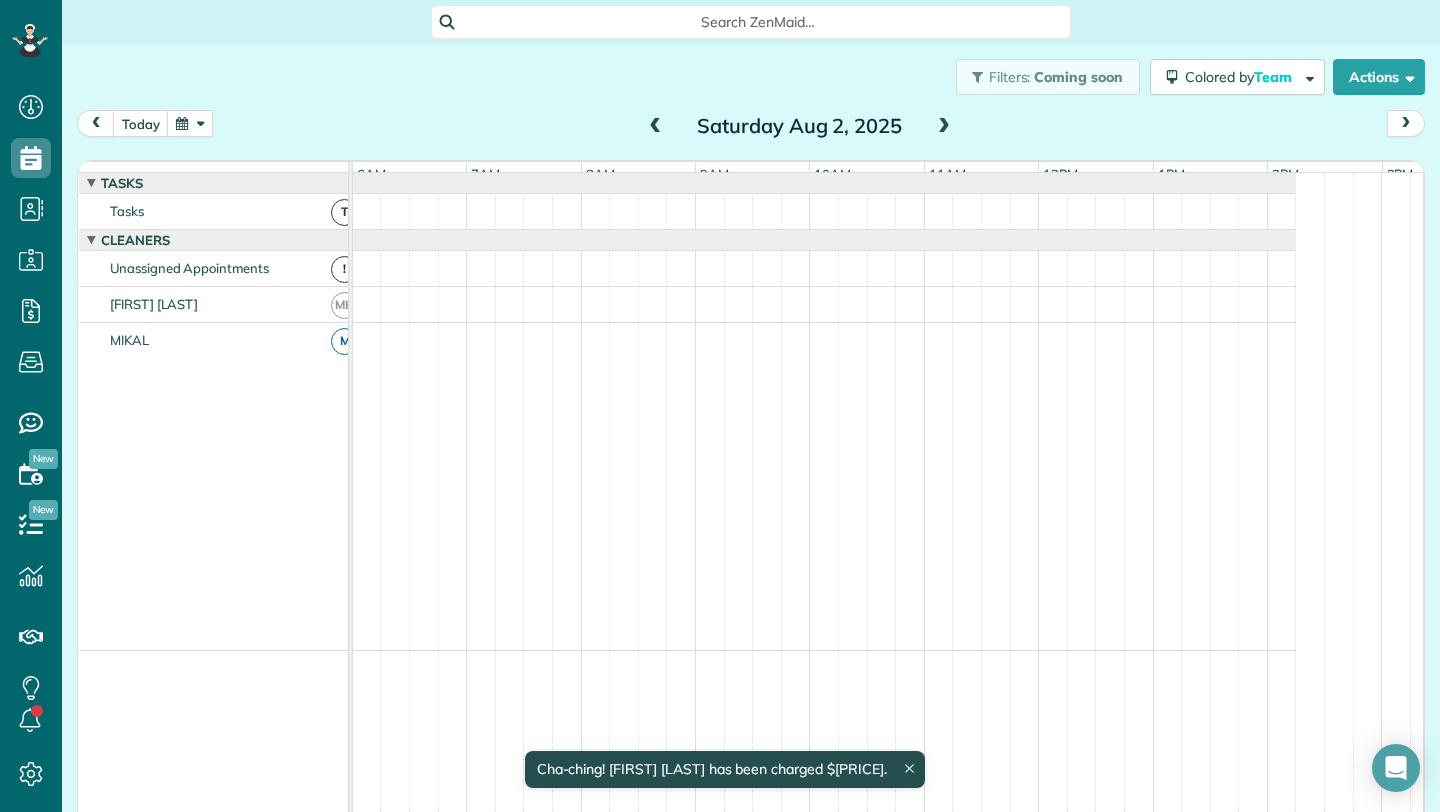 click at bounding box center (944, 127) 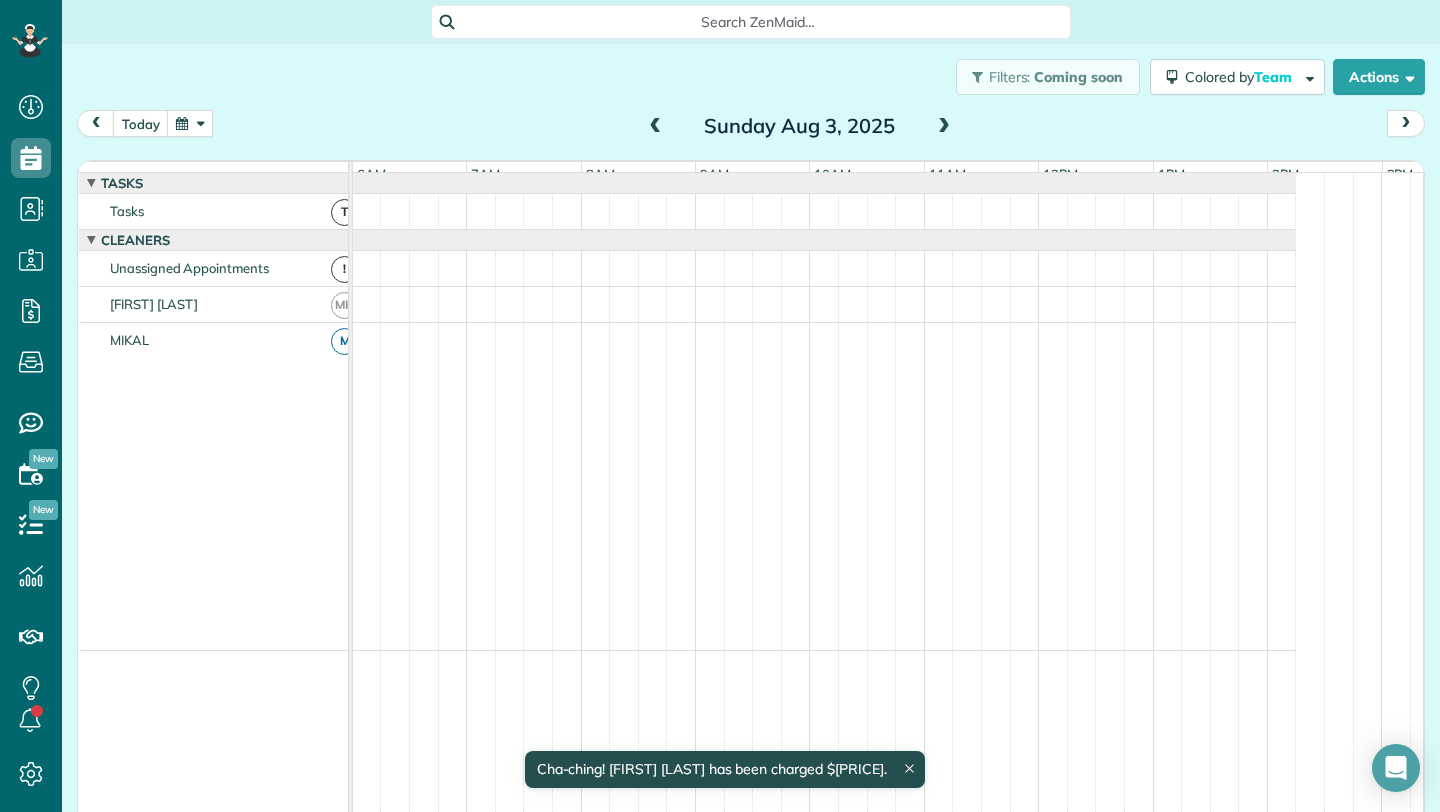 click at bounding box center [944, 127] 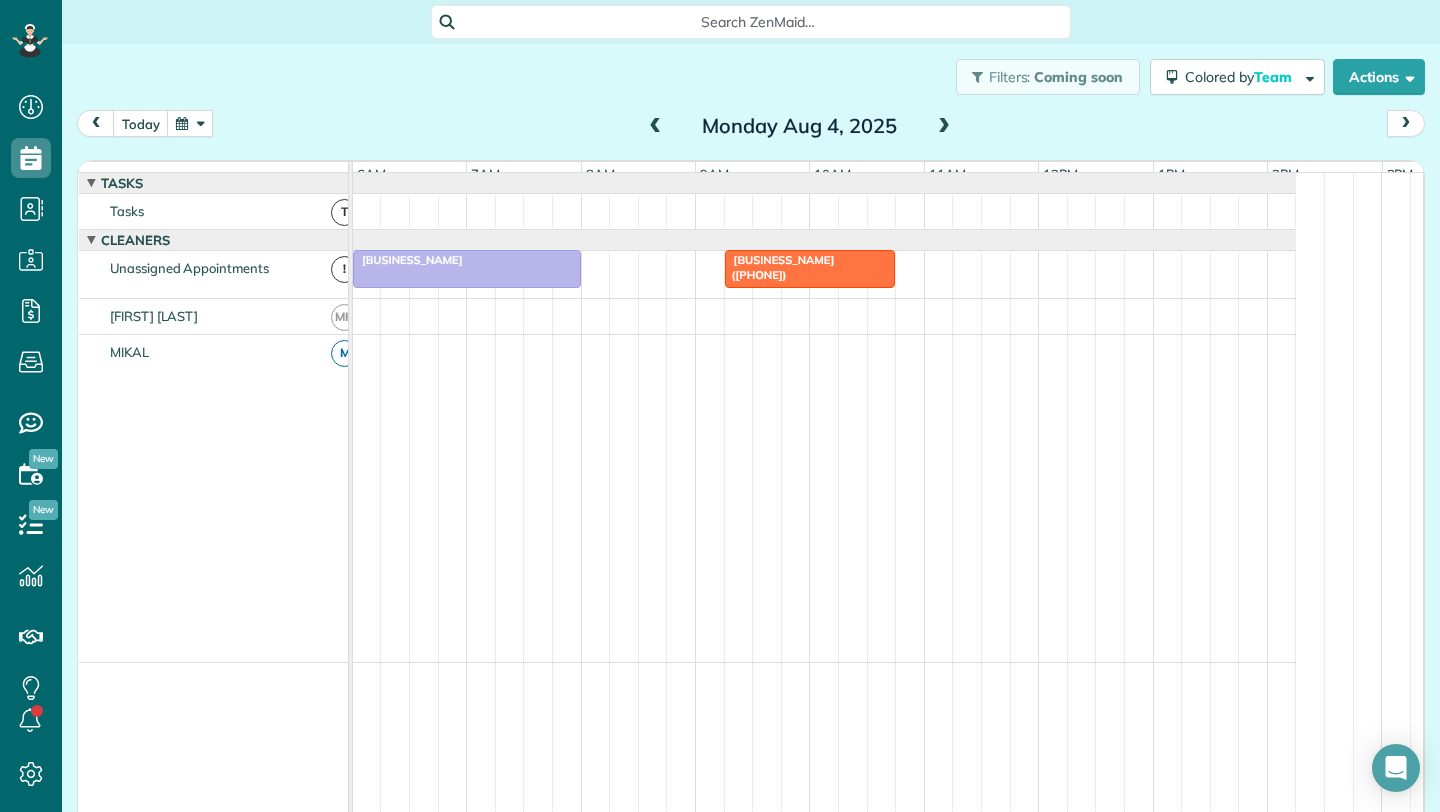 click at bounding box center [944, 127] 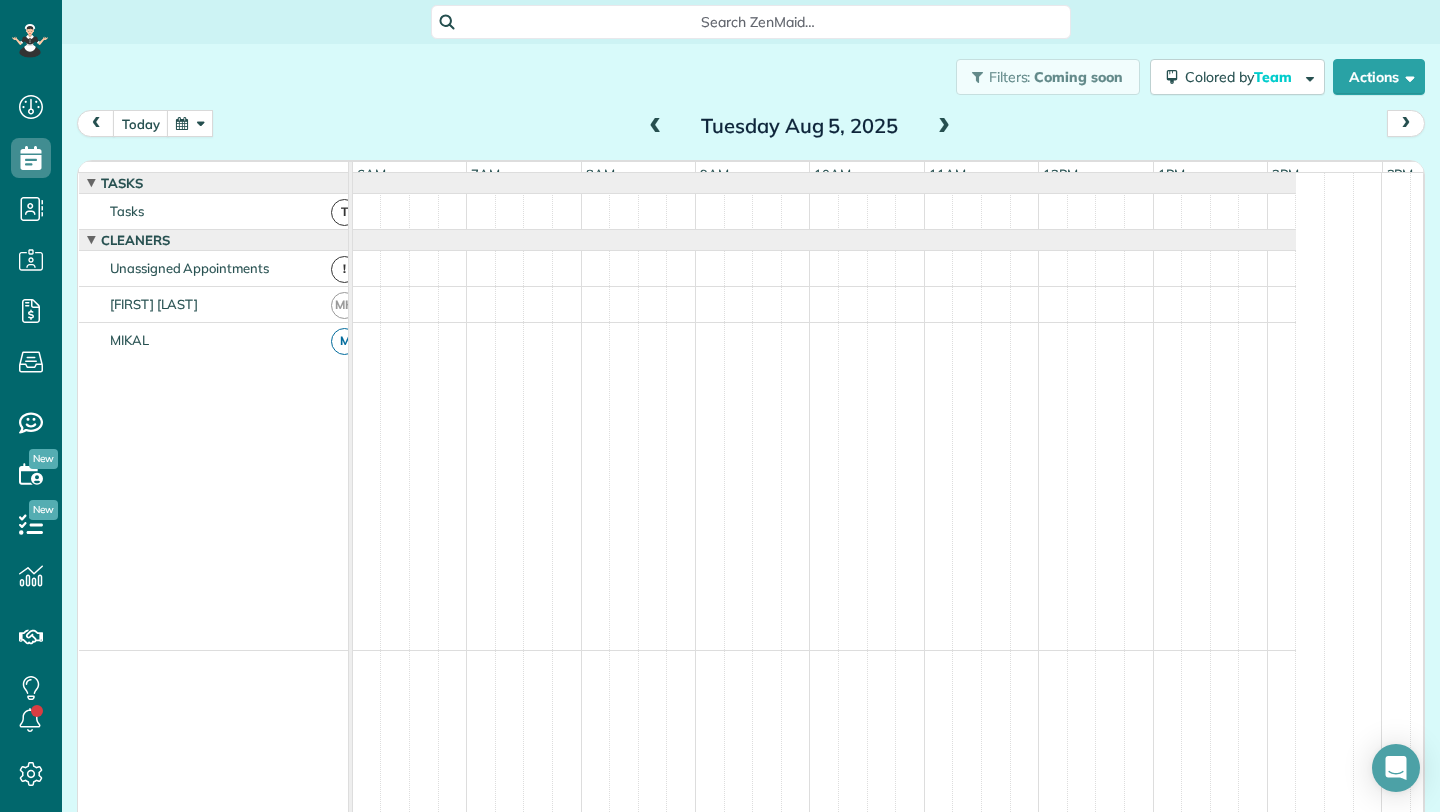 scroll, scrollTop: 15, scrollLeft: 0, axis: vertical 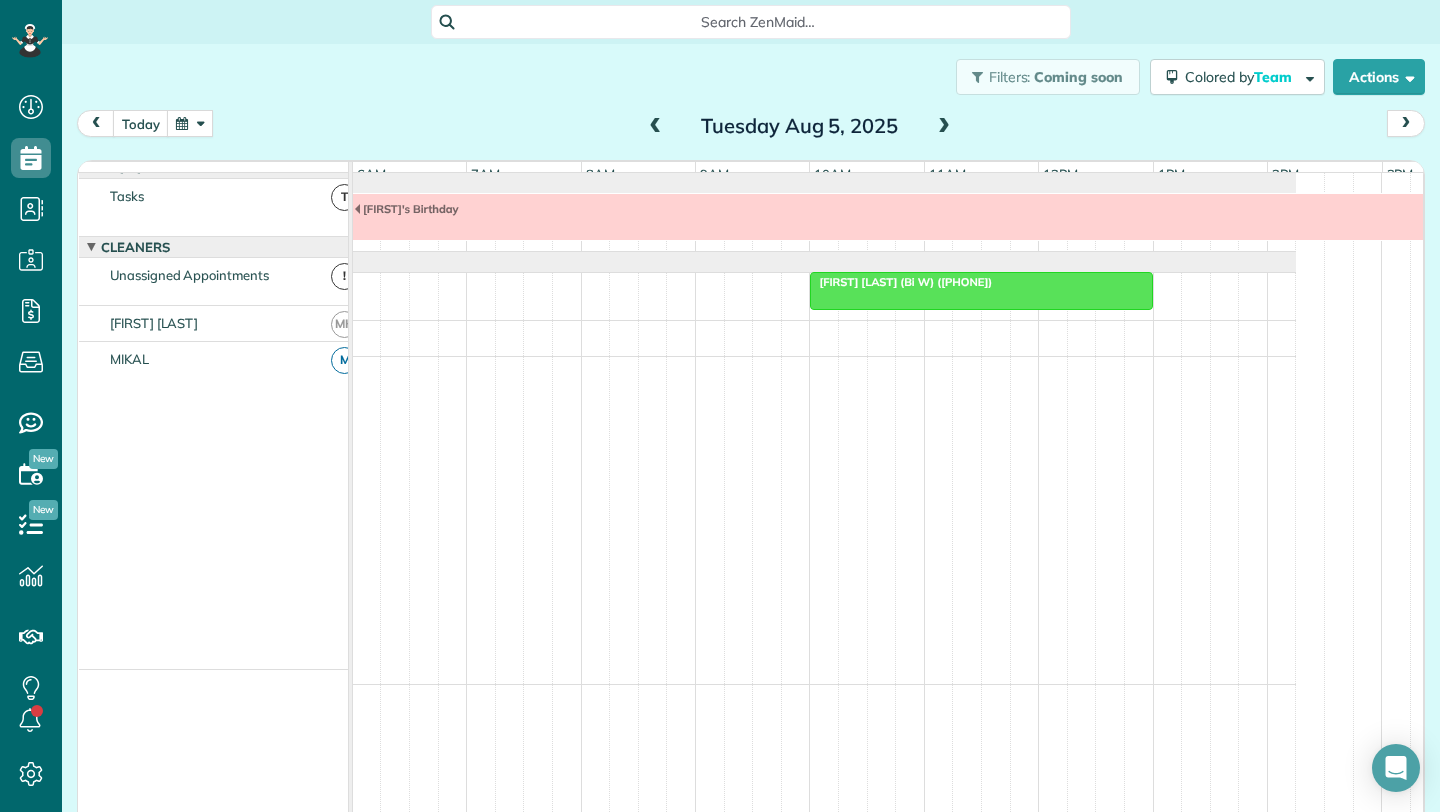 click at bounding box center [981, 291] 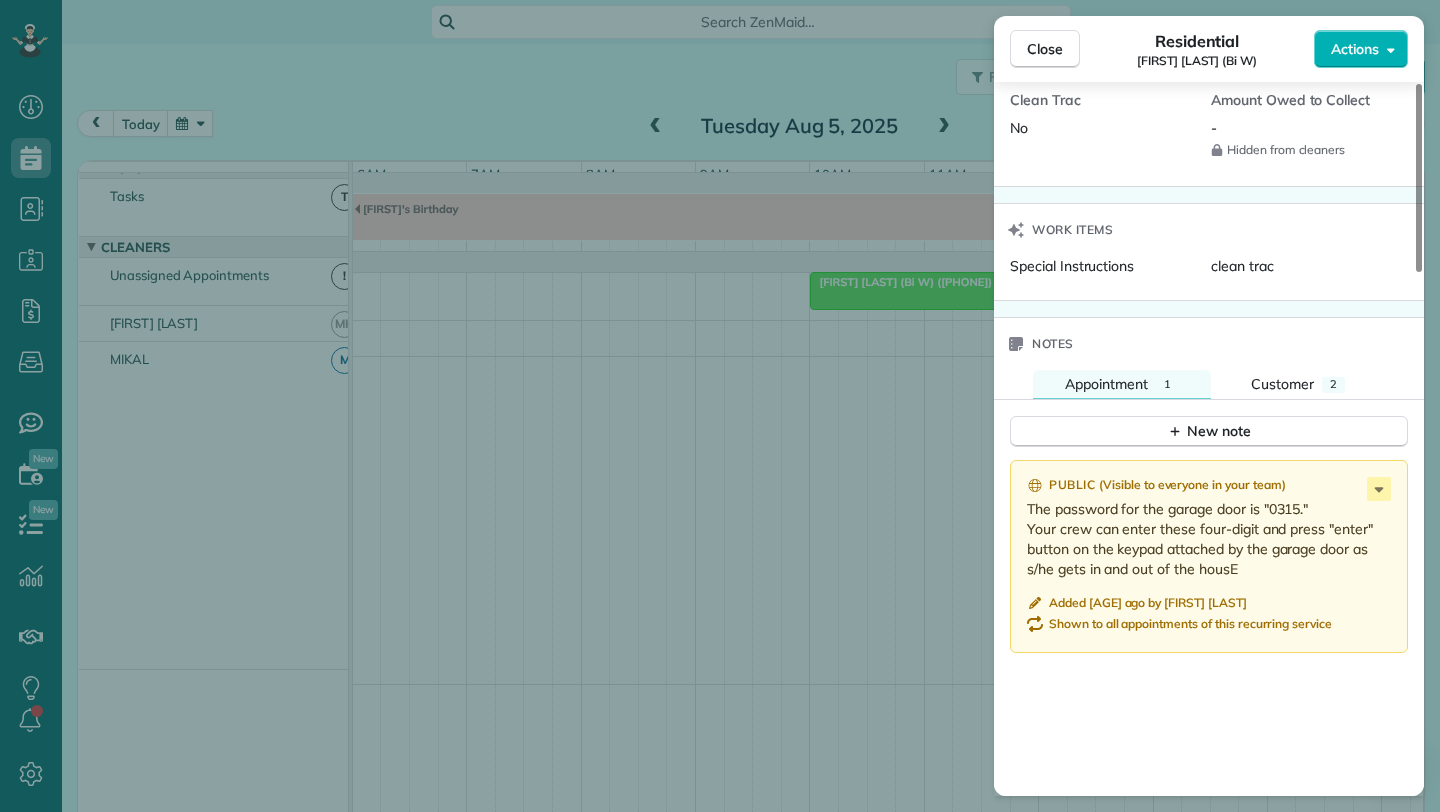 scroll, scrollTop: 1512, scrollLeft: 0, axis: vertical 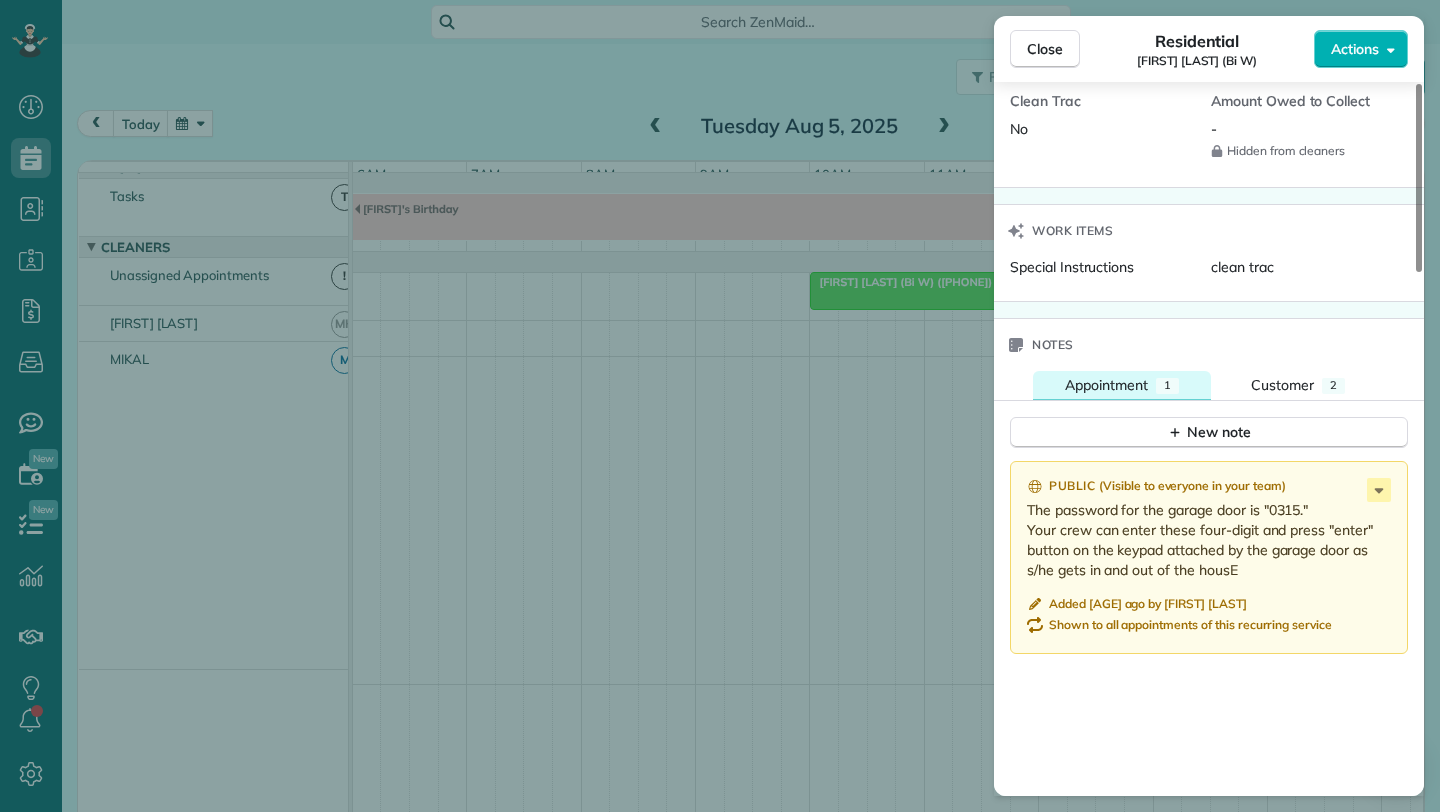 click on "Appointment" at bounding box center [1106, 385] 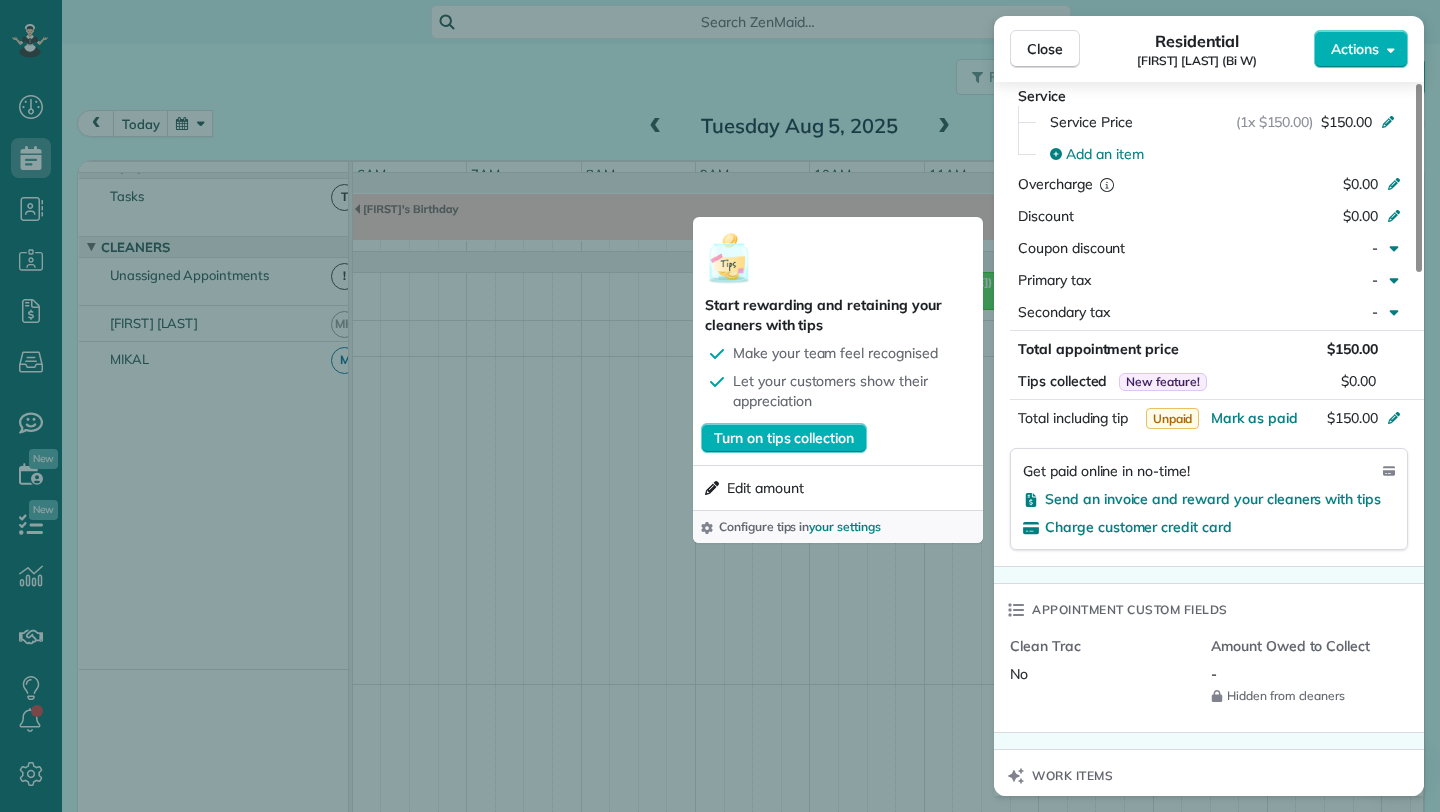 scroll, scrollTop: 968, scrollLeft: 0, axis: vertical 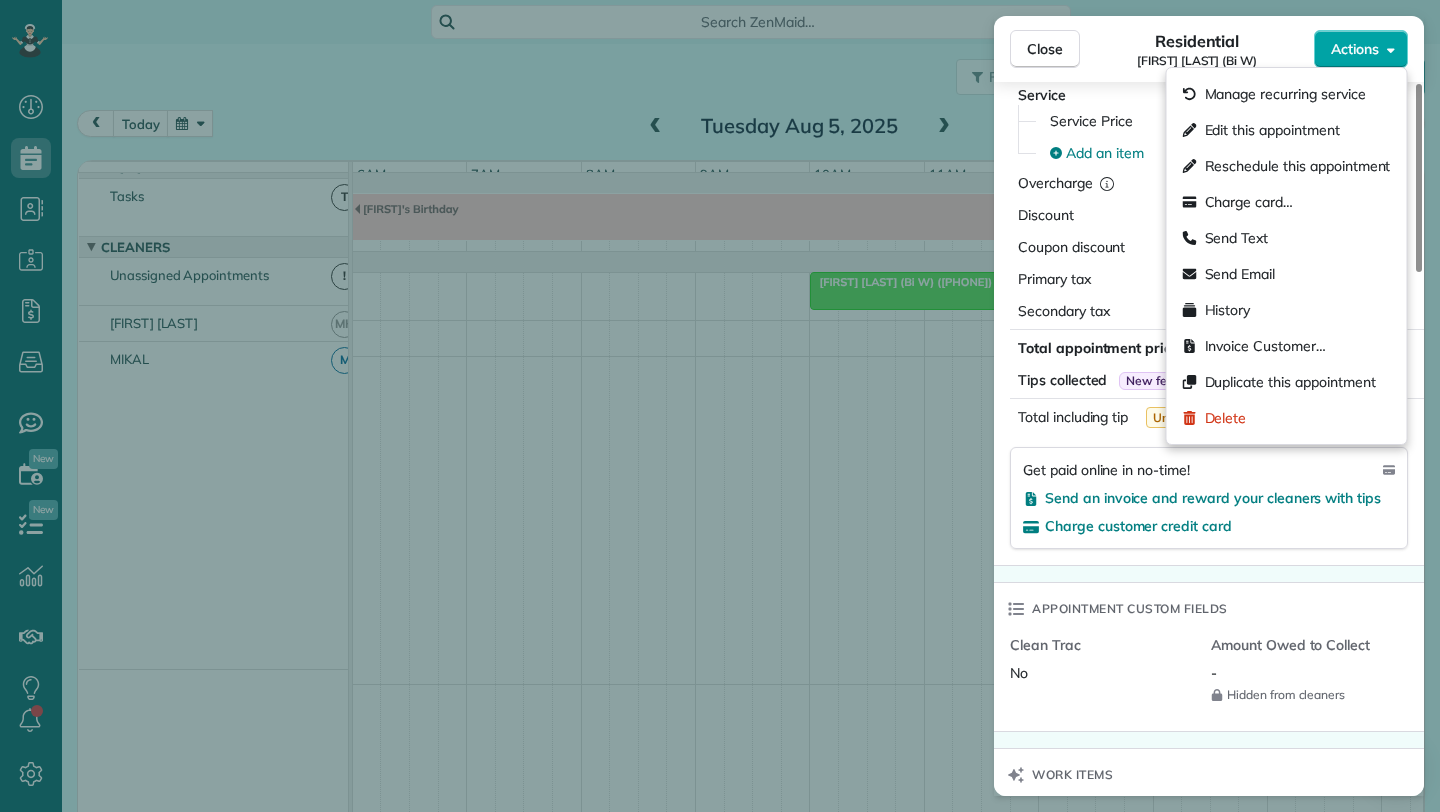 click 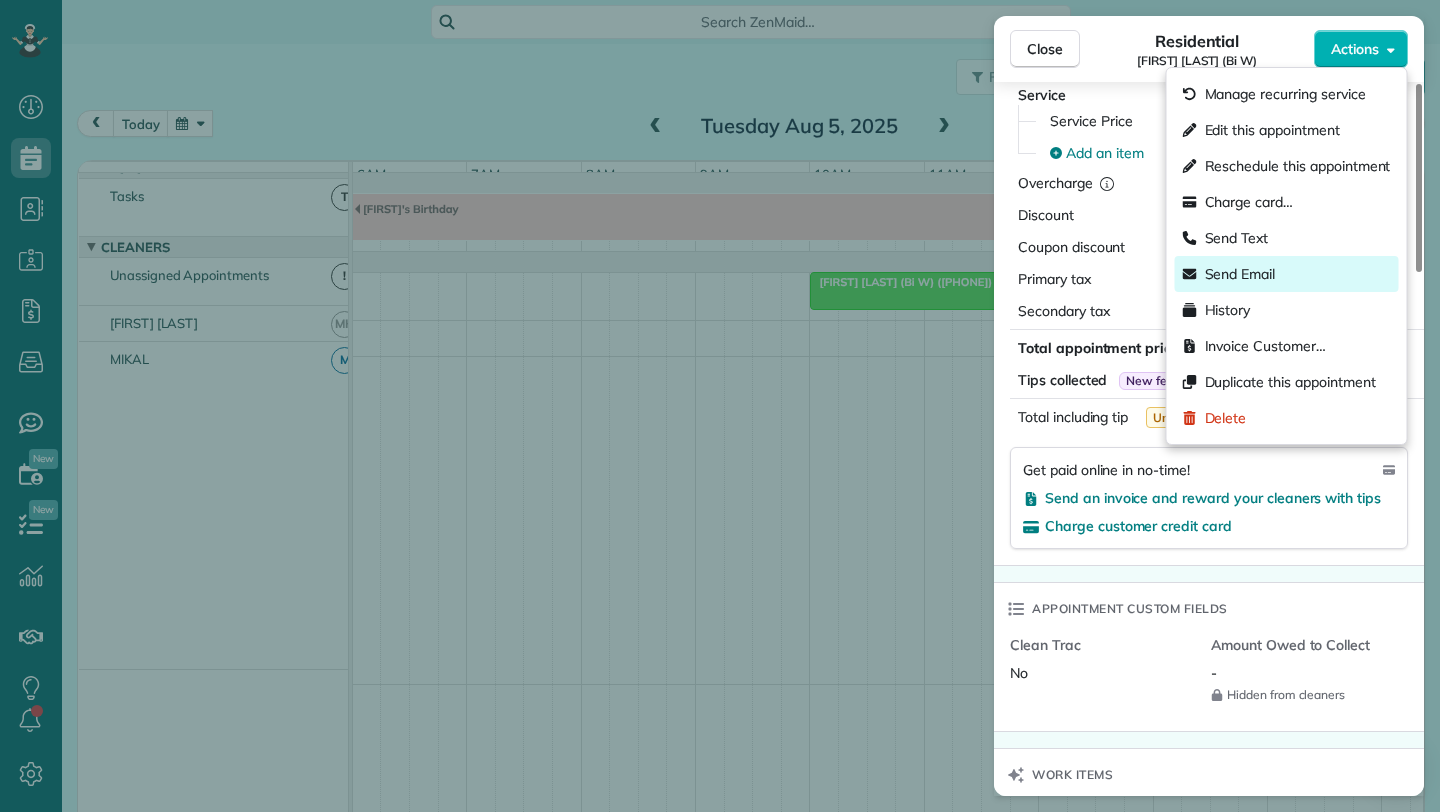 click on "Send Email" at bounding box center [1287, 274] 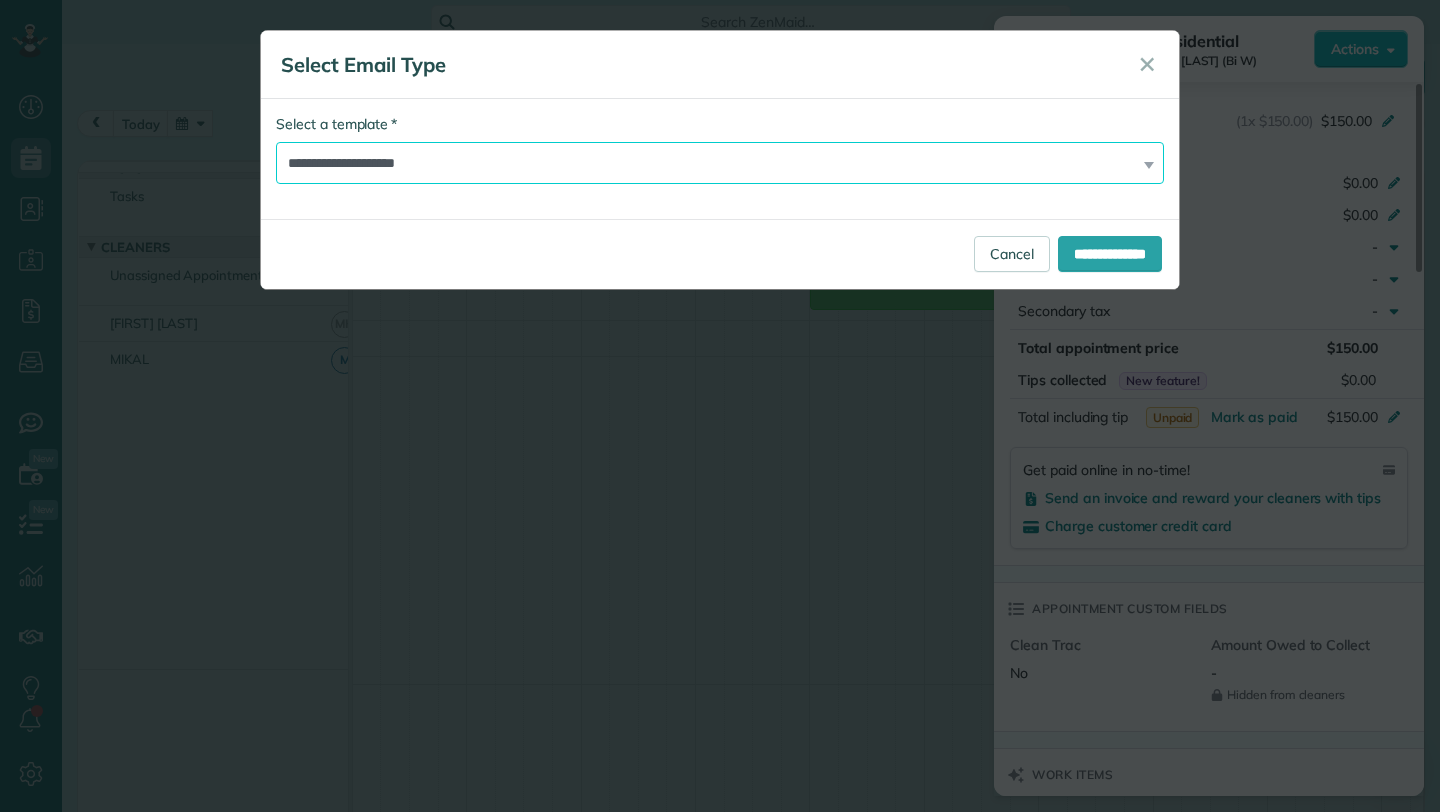 click on "**********" at bounding box center (720, 163) 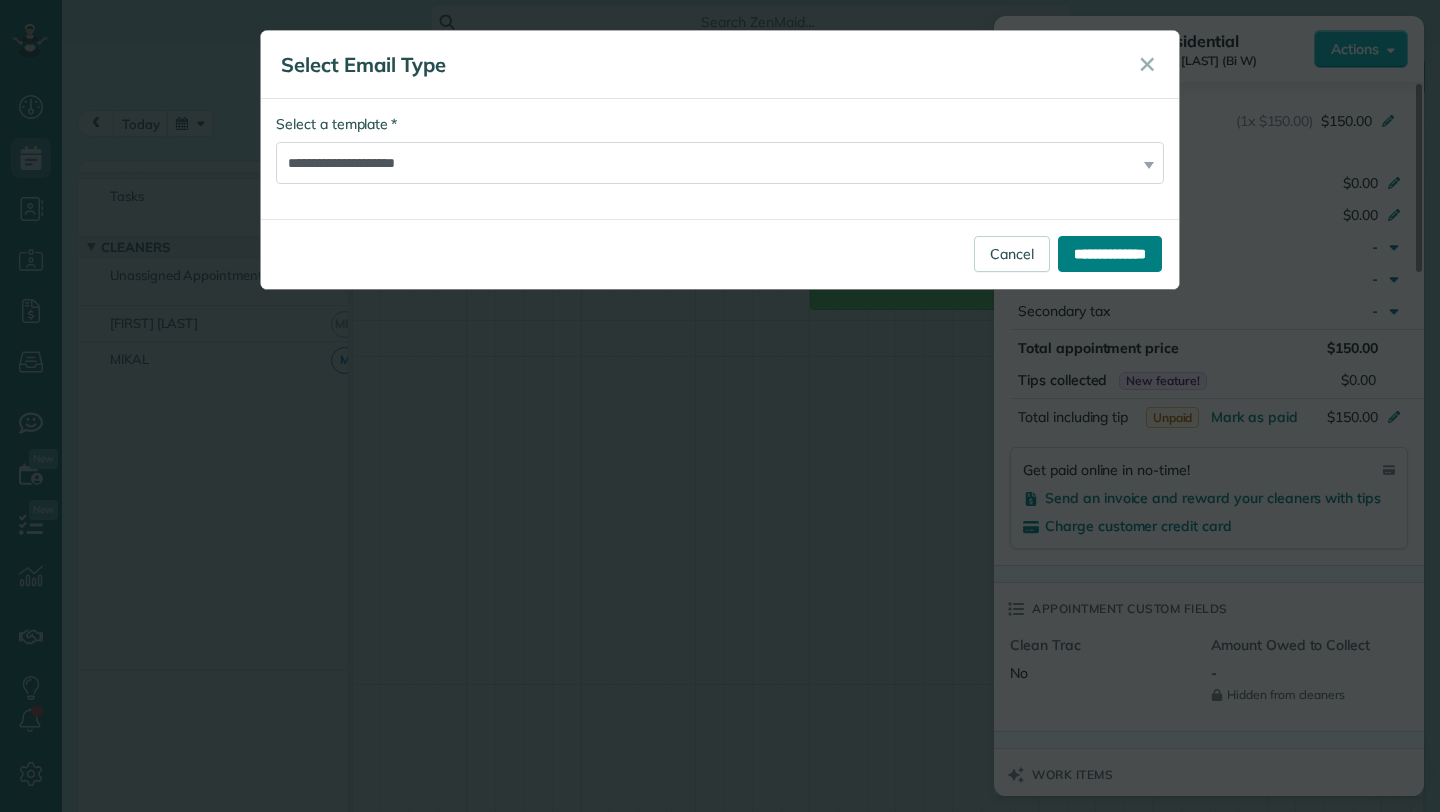 click on "**********" at bounding box center [1110, 254] 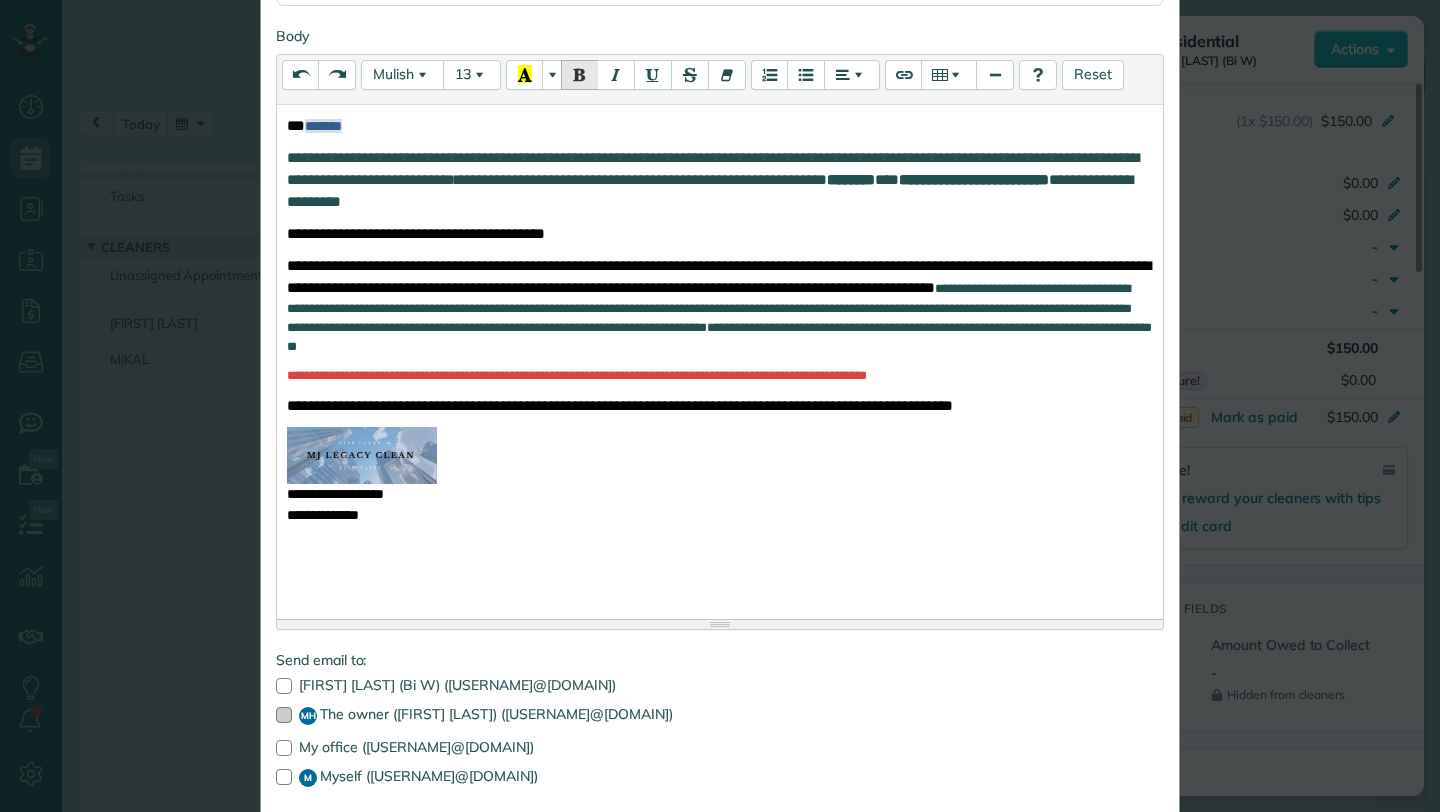 scroll, scrollTop: 382, scrollLeft: 0, axis: vertical 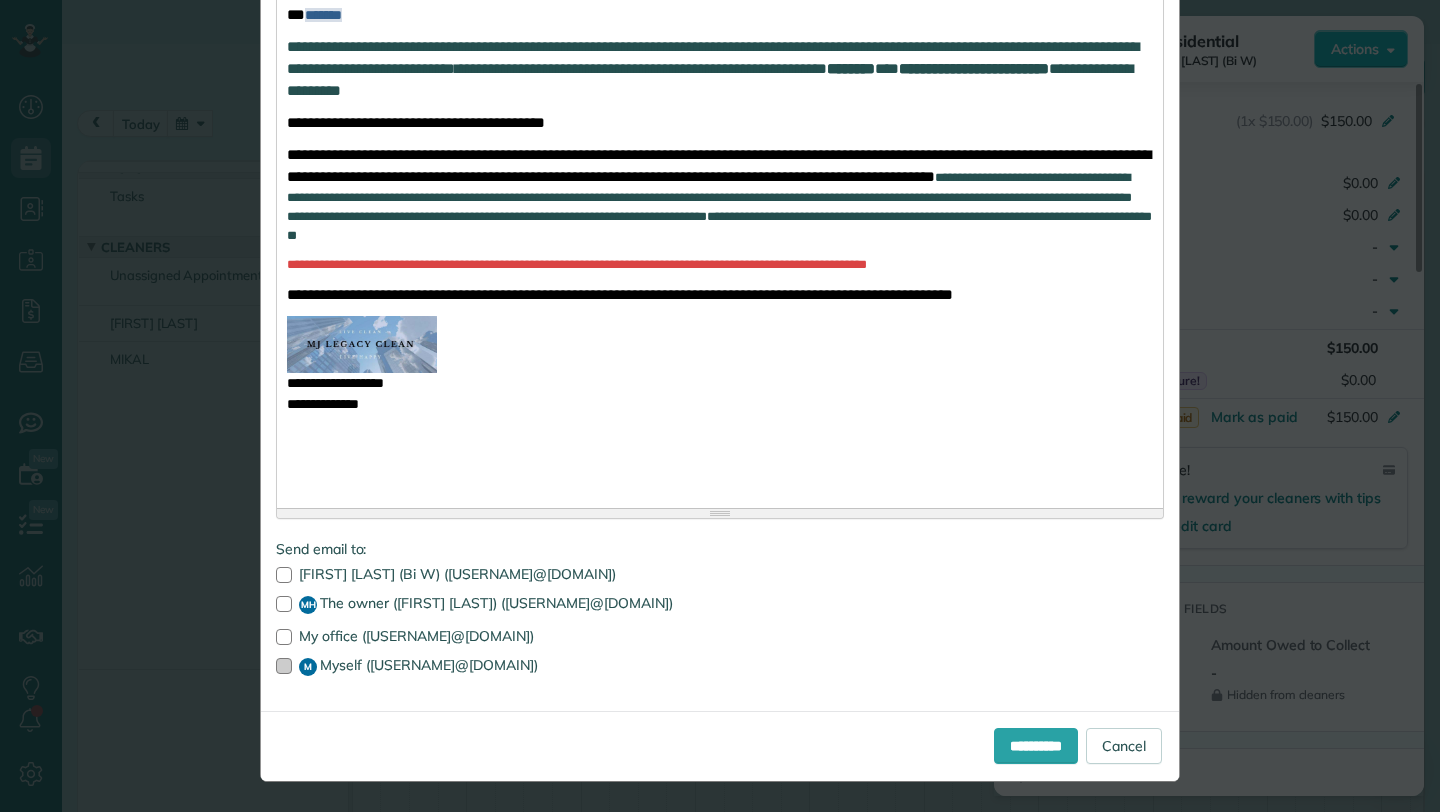 click at bounding box center [284, 666] 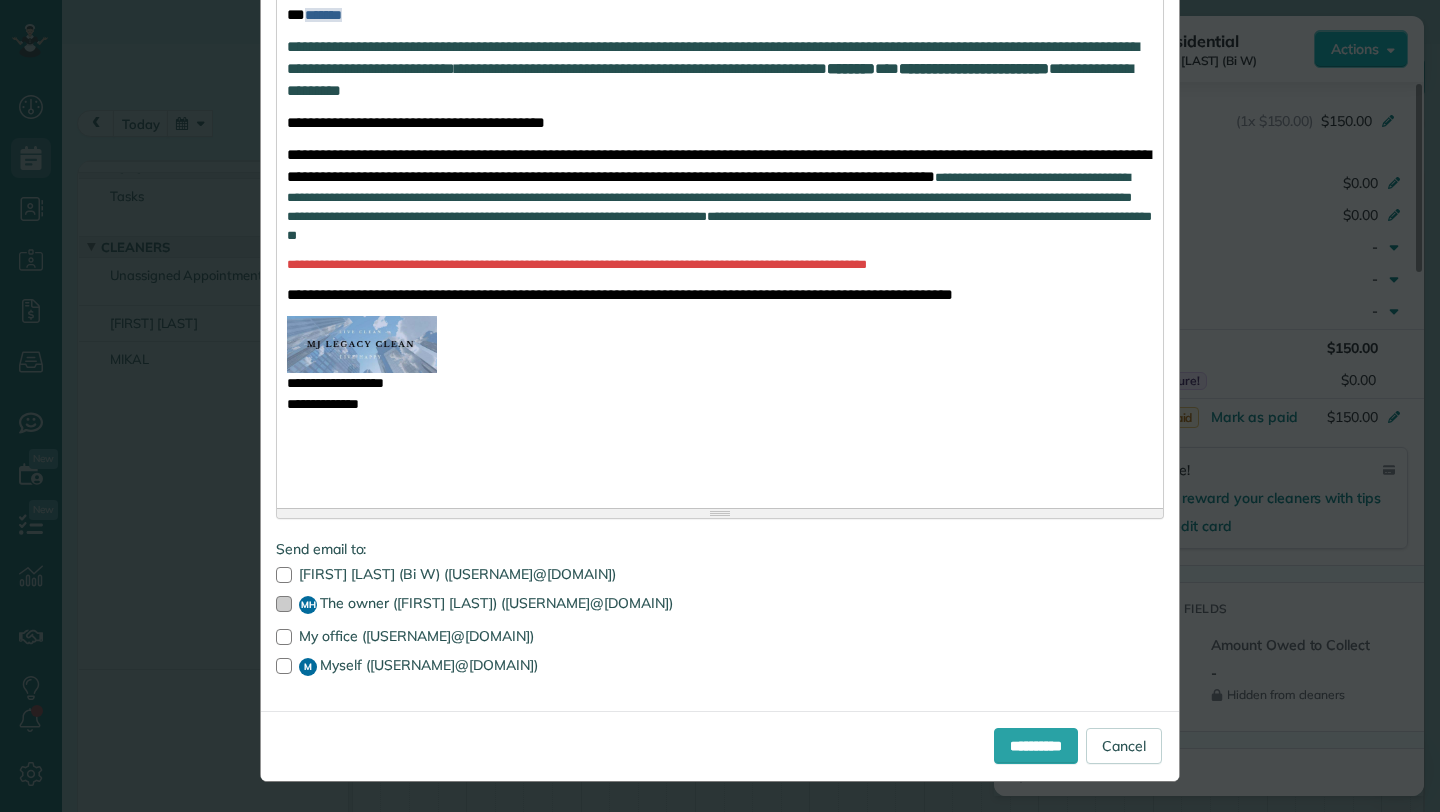 click at bounding box center (284, 604) 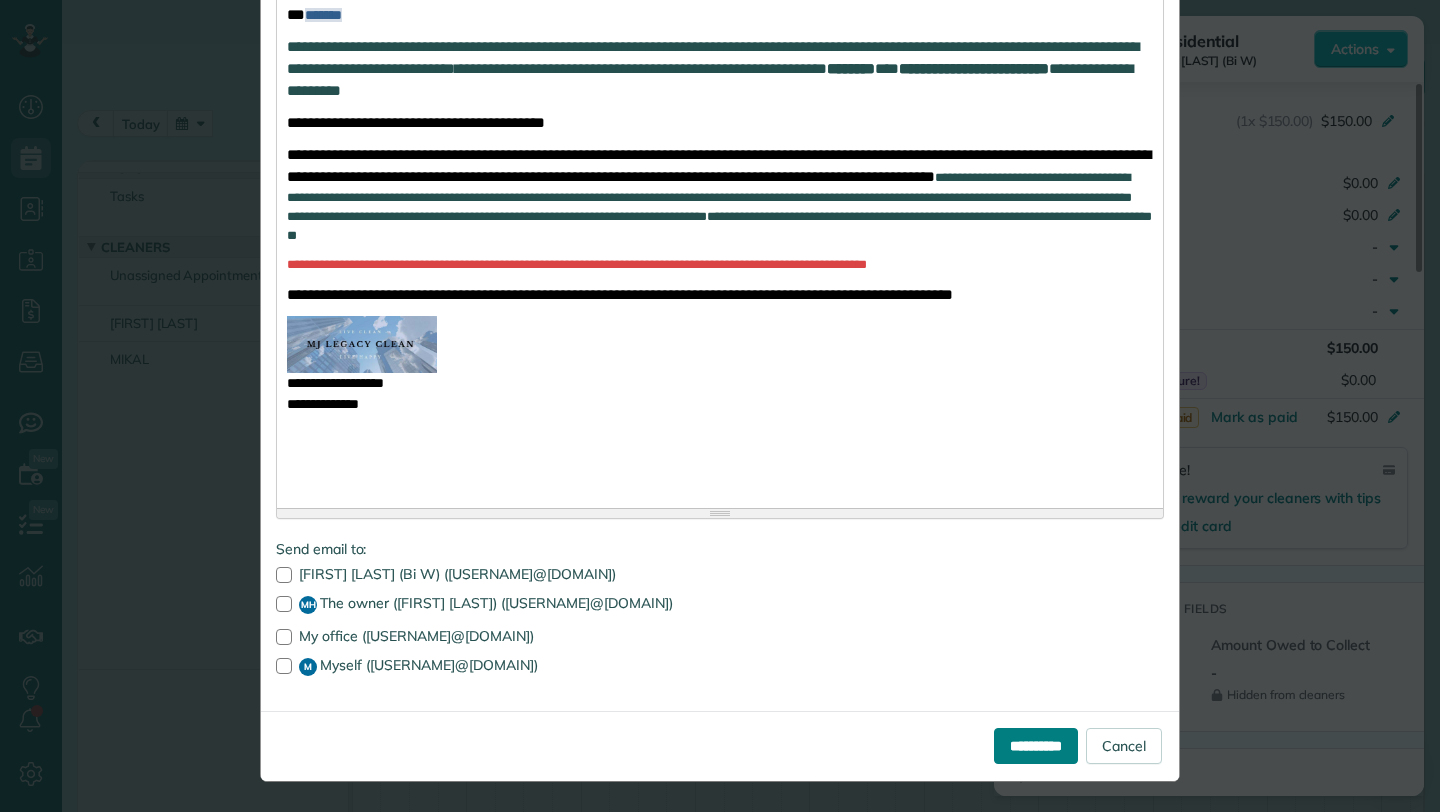 click on "**********" at bounding box center (1036, 746) 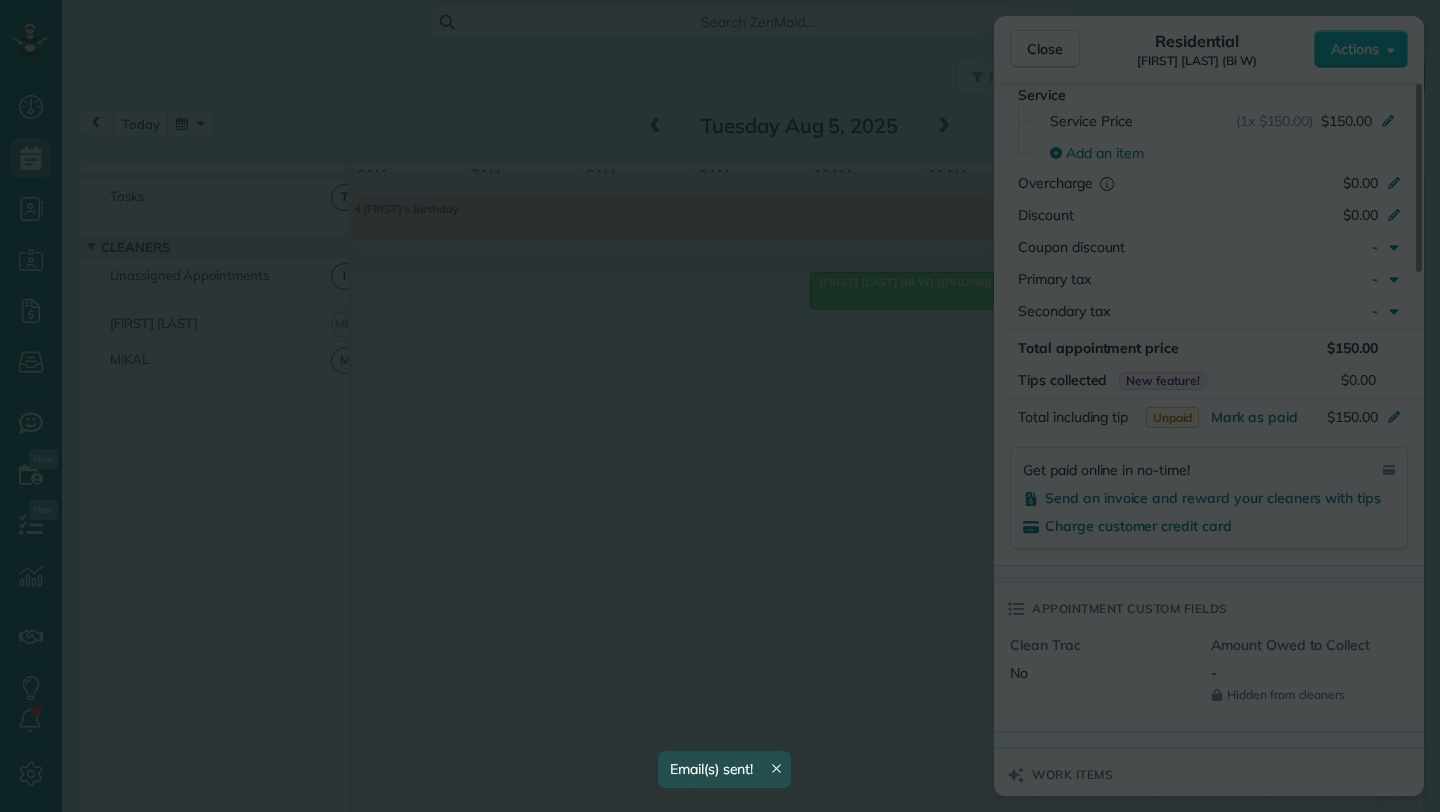 scroll, scrollTop: 0, scrollLeft: 0, axis: both 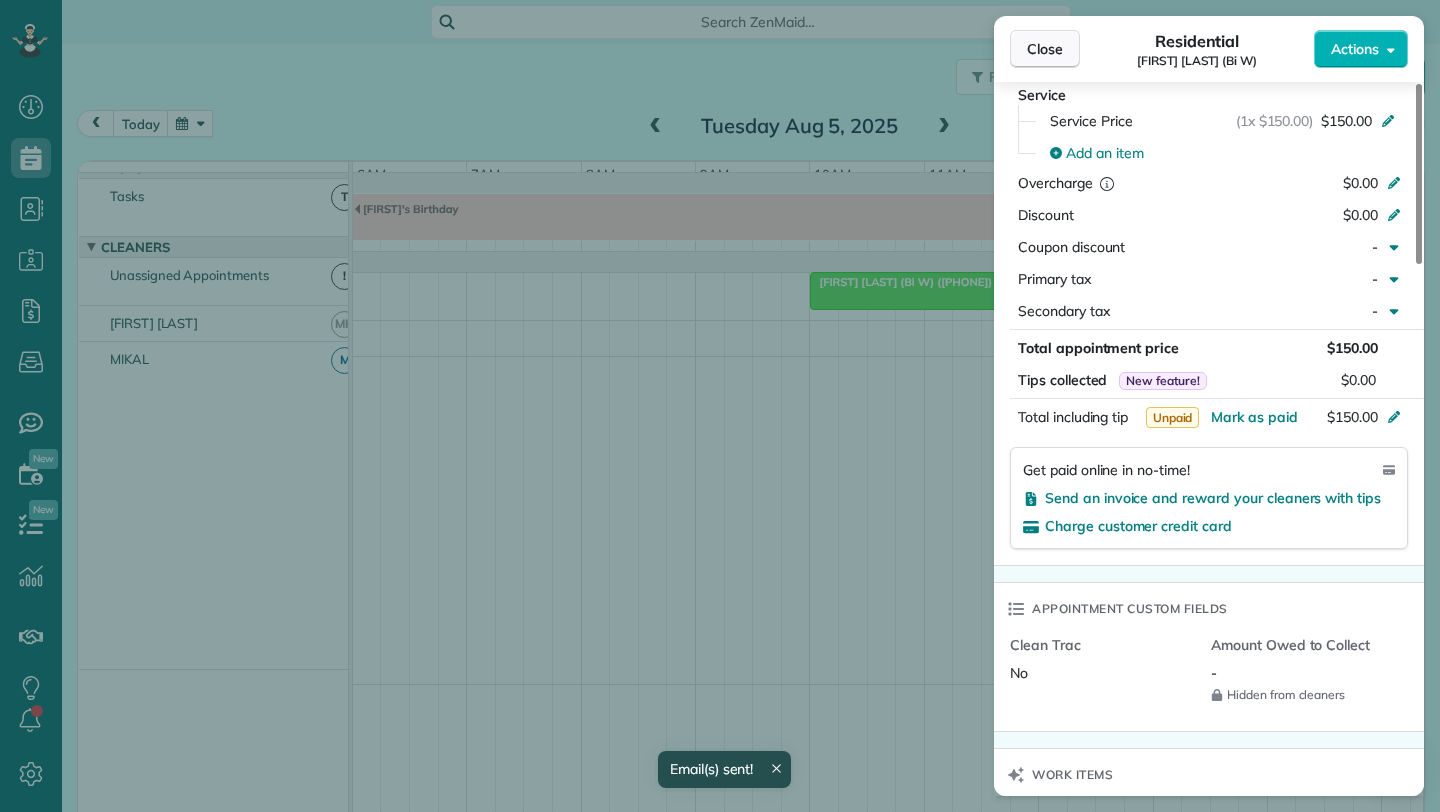 click on "Close" at bounding box center (1045, 49) 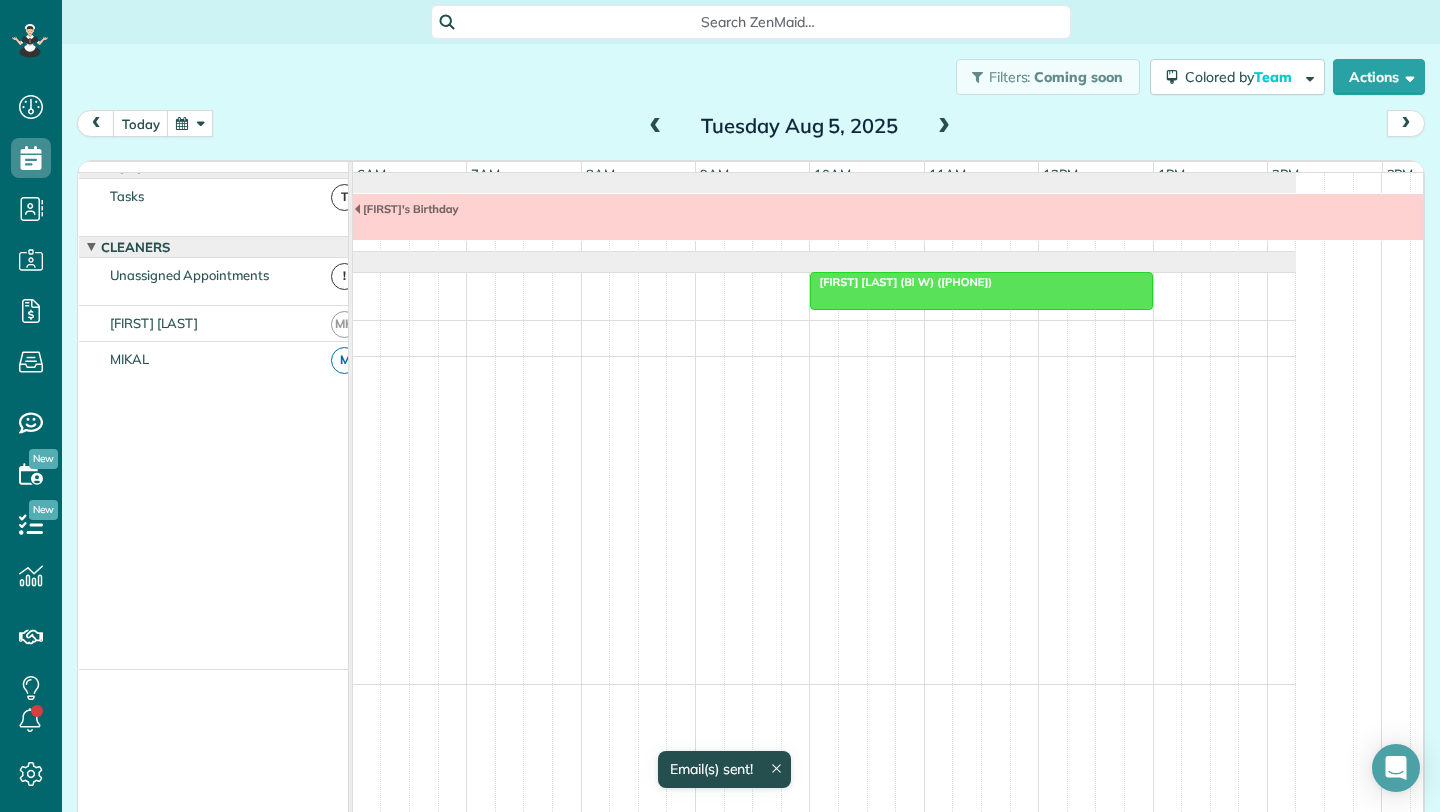 click at bounding box center (944, 127) 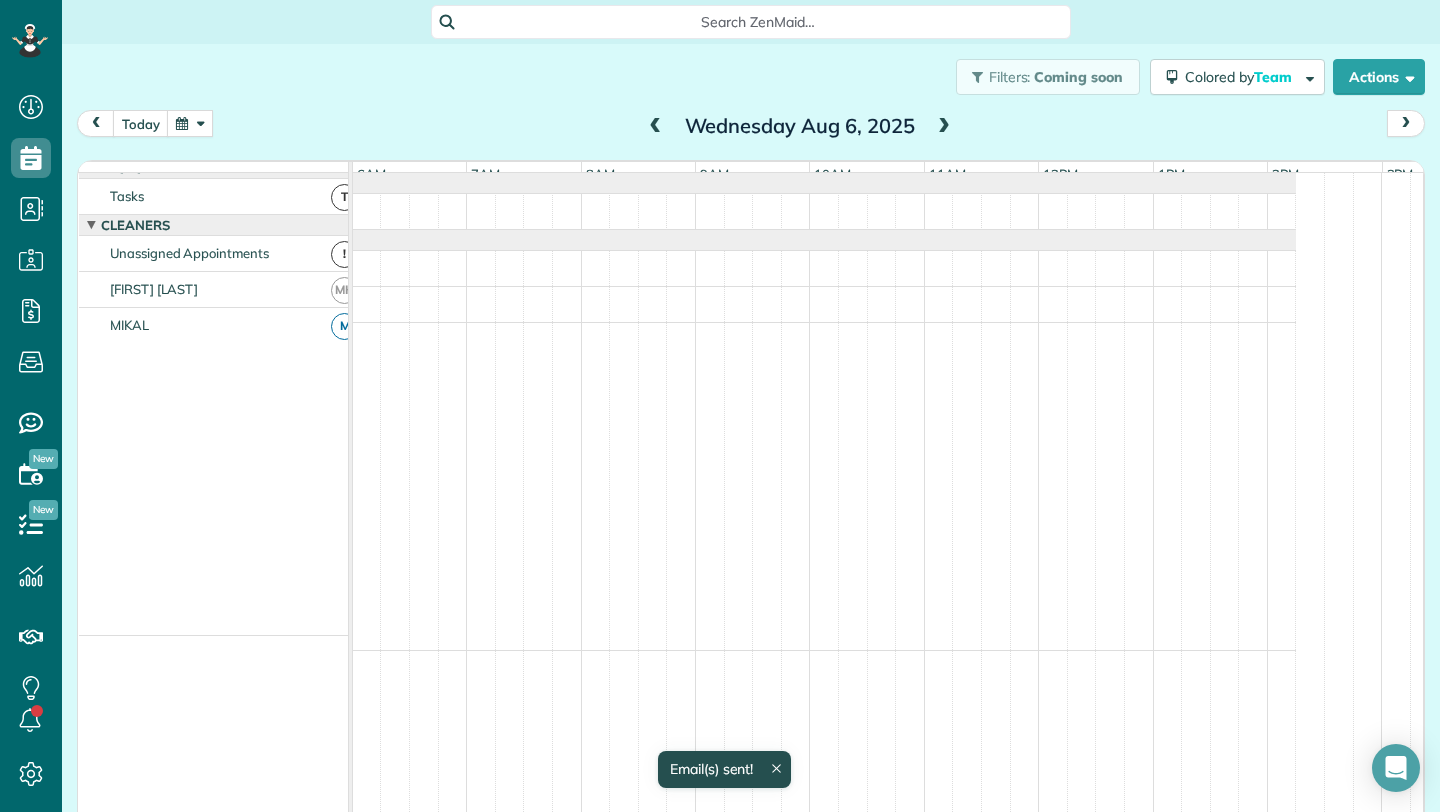 scroll, scrollTop: 0, scrollLeft: 0, axis: both 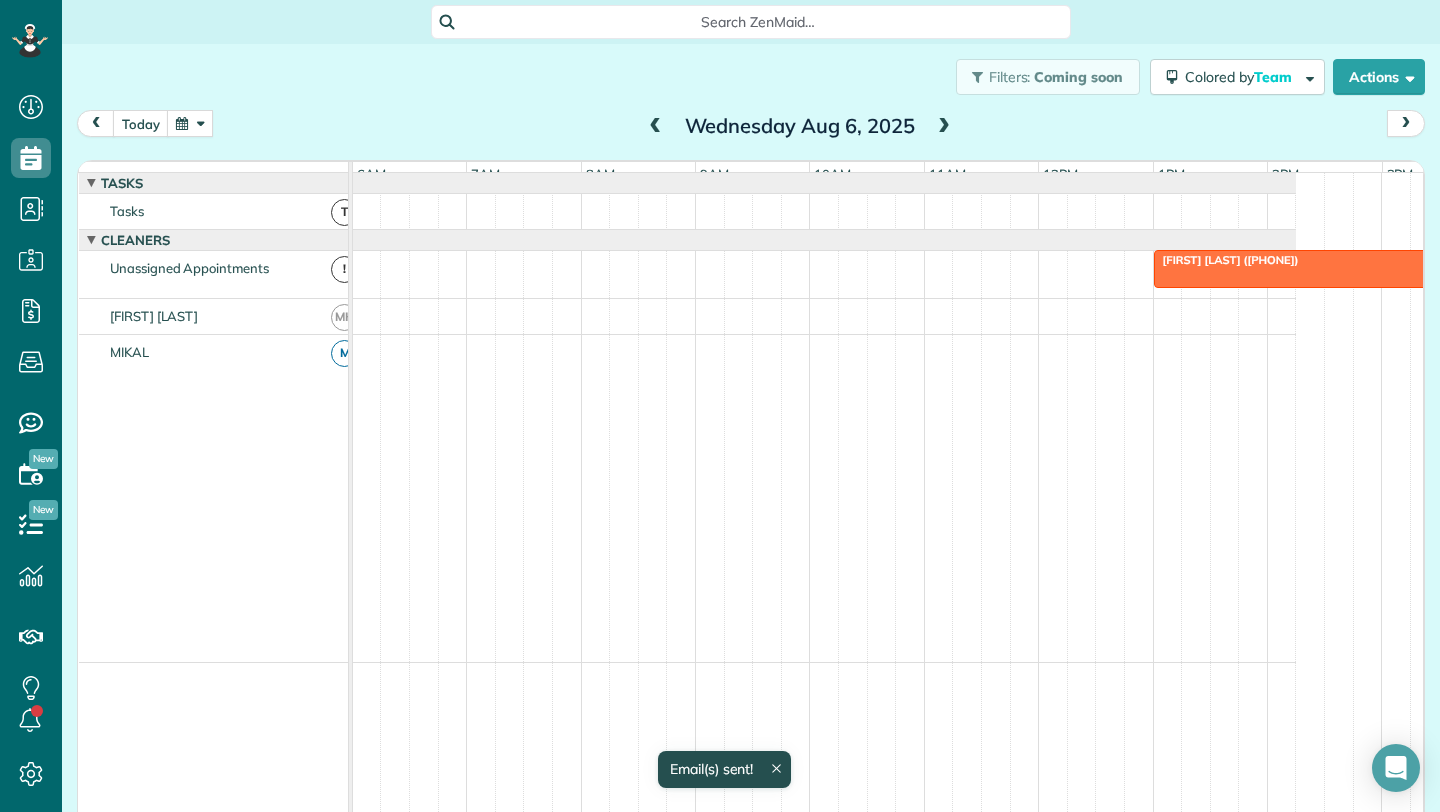 click at bounding box center (1382, 269) 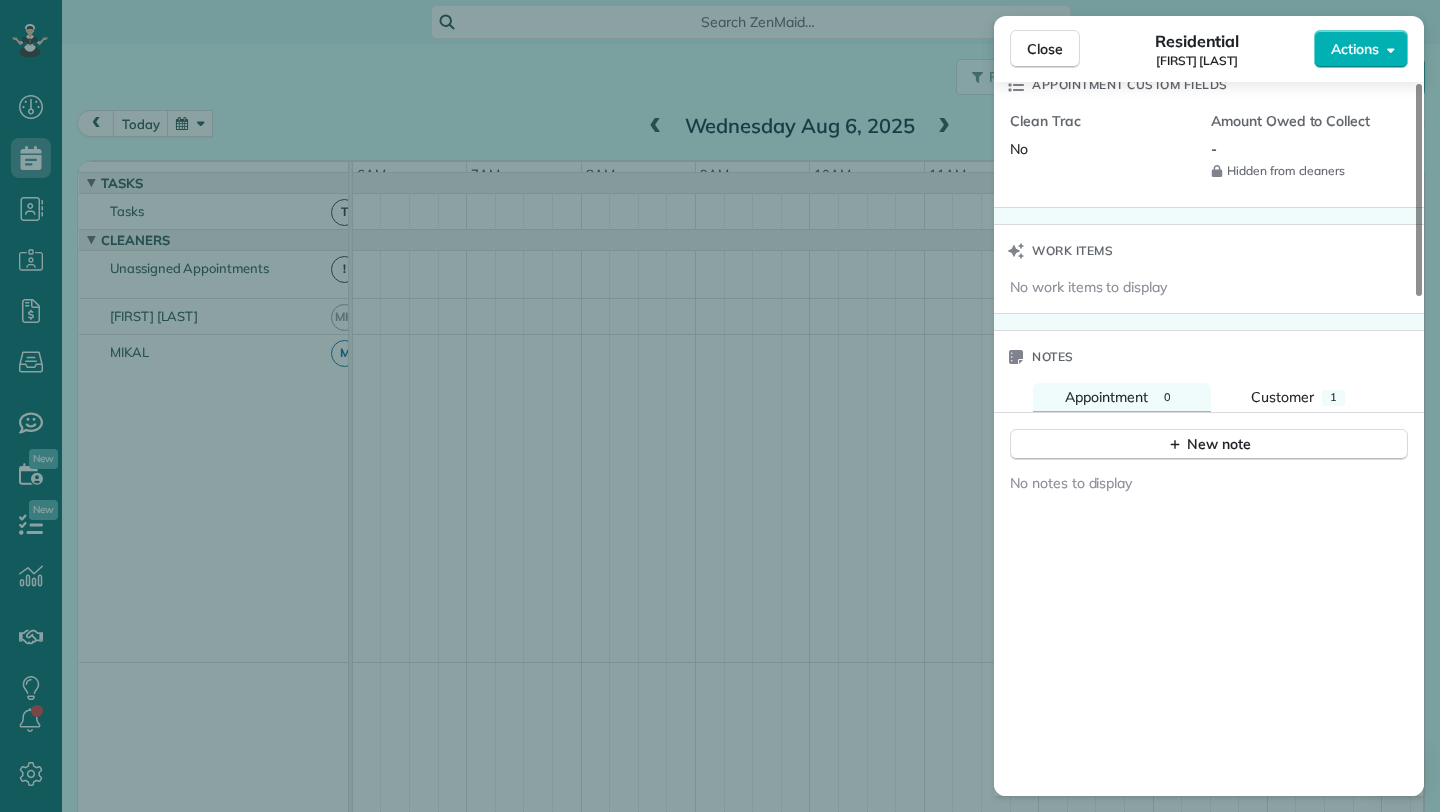 scroll, scrollTop: 1477, scrollLeft: 0, axis: vertical 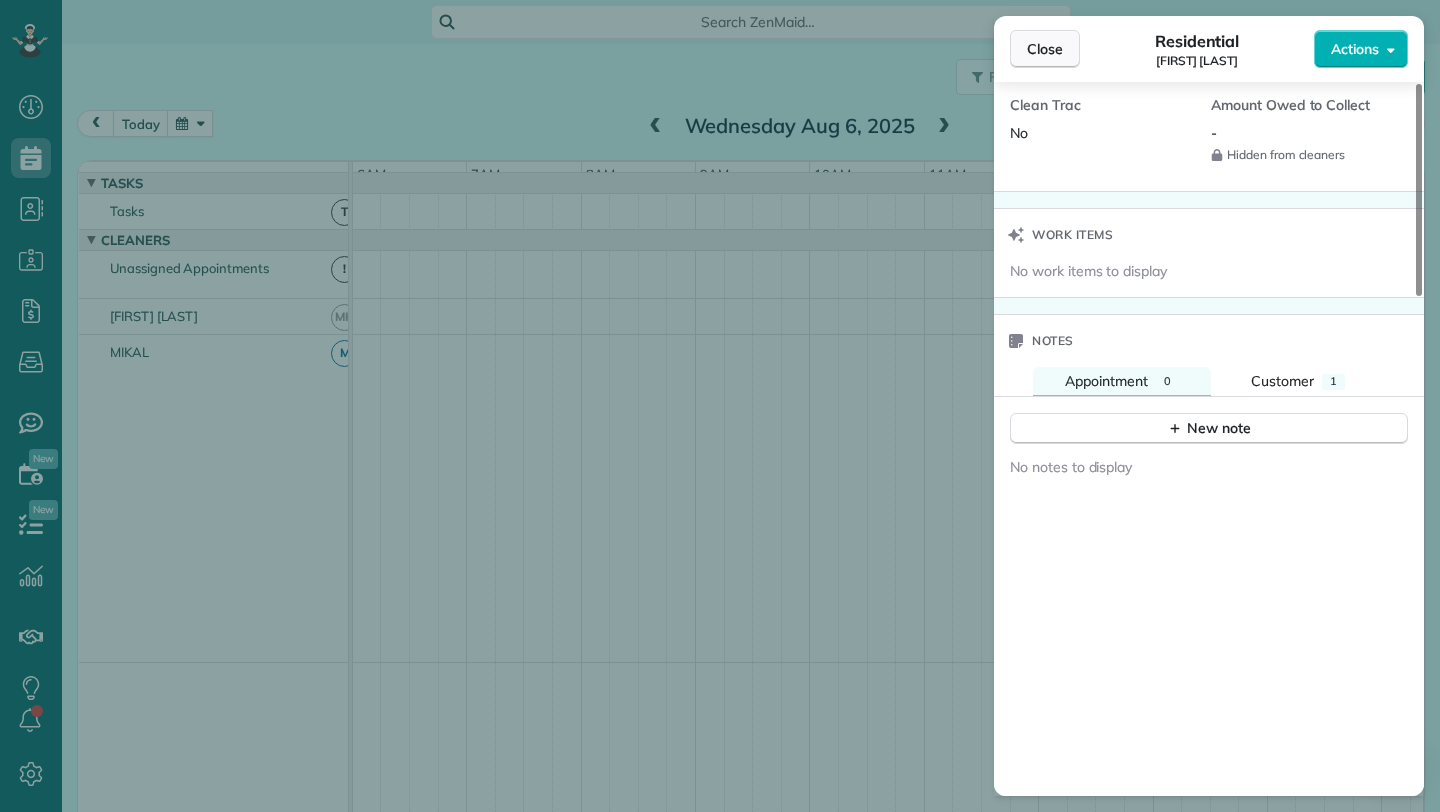 click on "Close" at bounding box center (1045, 49) 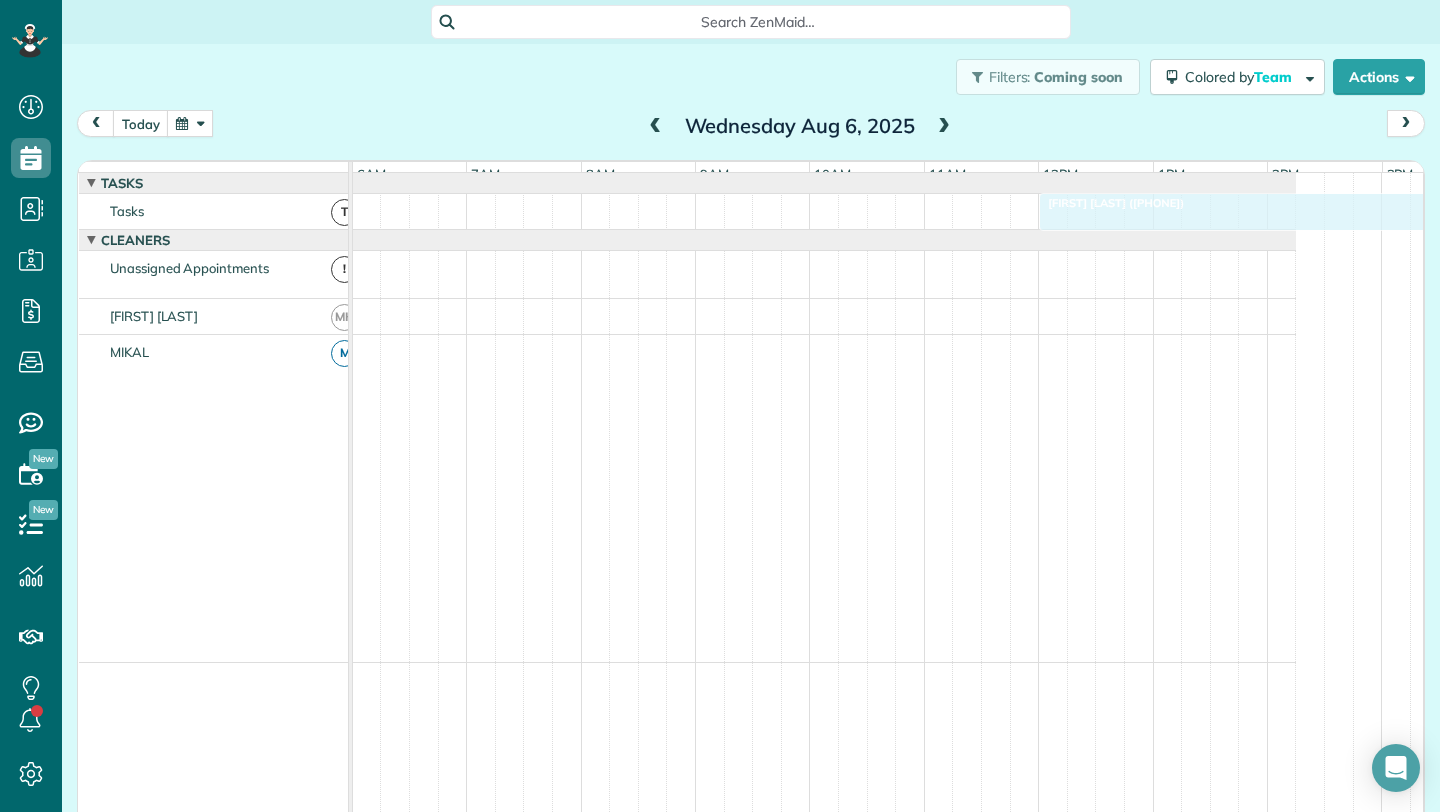 drag, startPoint x: 1241, startPoint y: 279, endPoint x: 1155, endPoint y: 223, distance: 102.625534 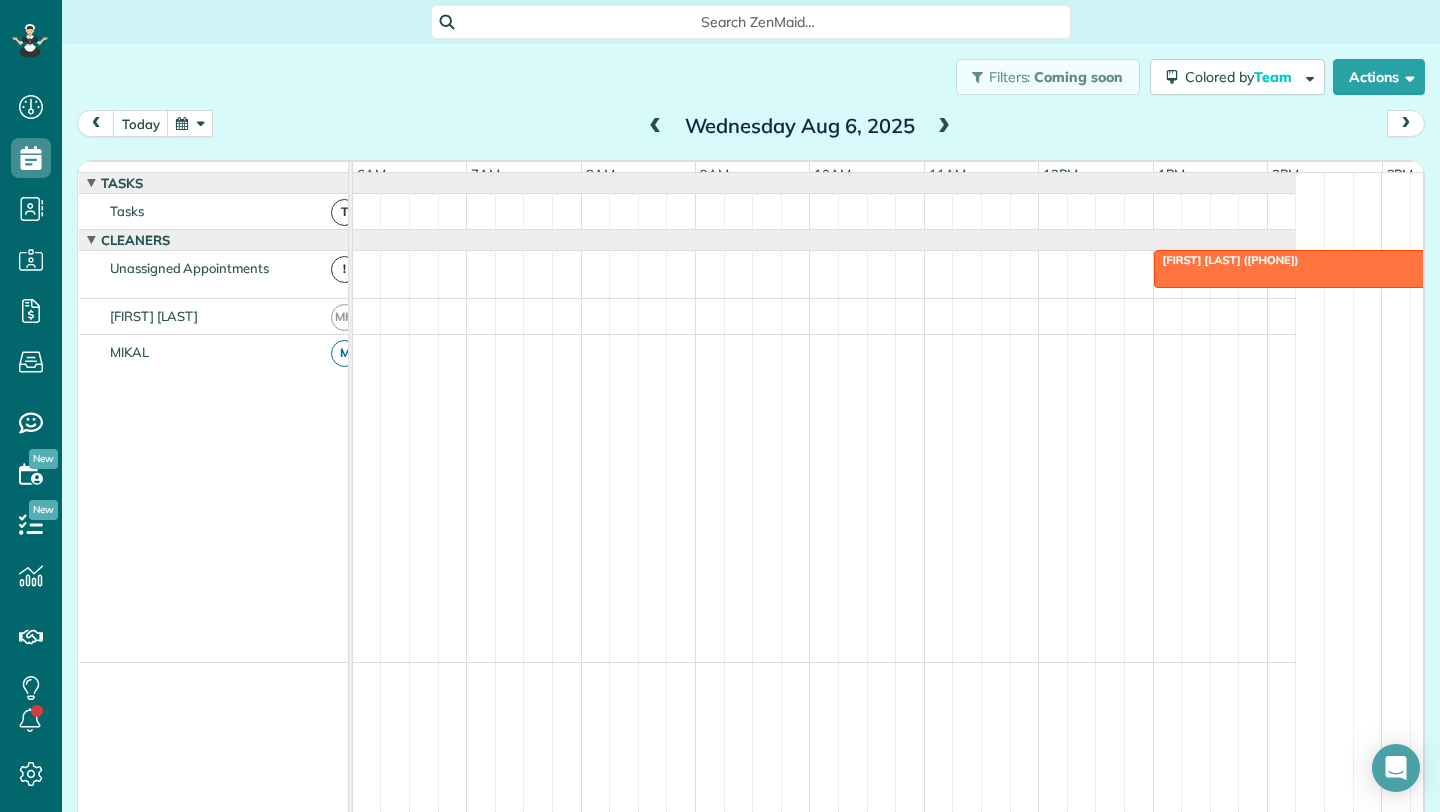click on "[FIRST] [LAST] ([PHONE])" at bounding box center [1382, 260] 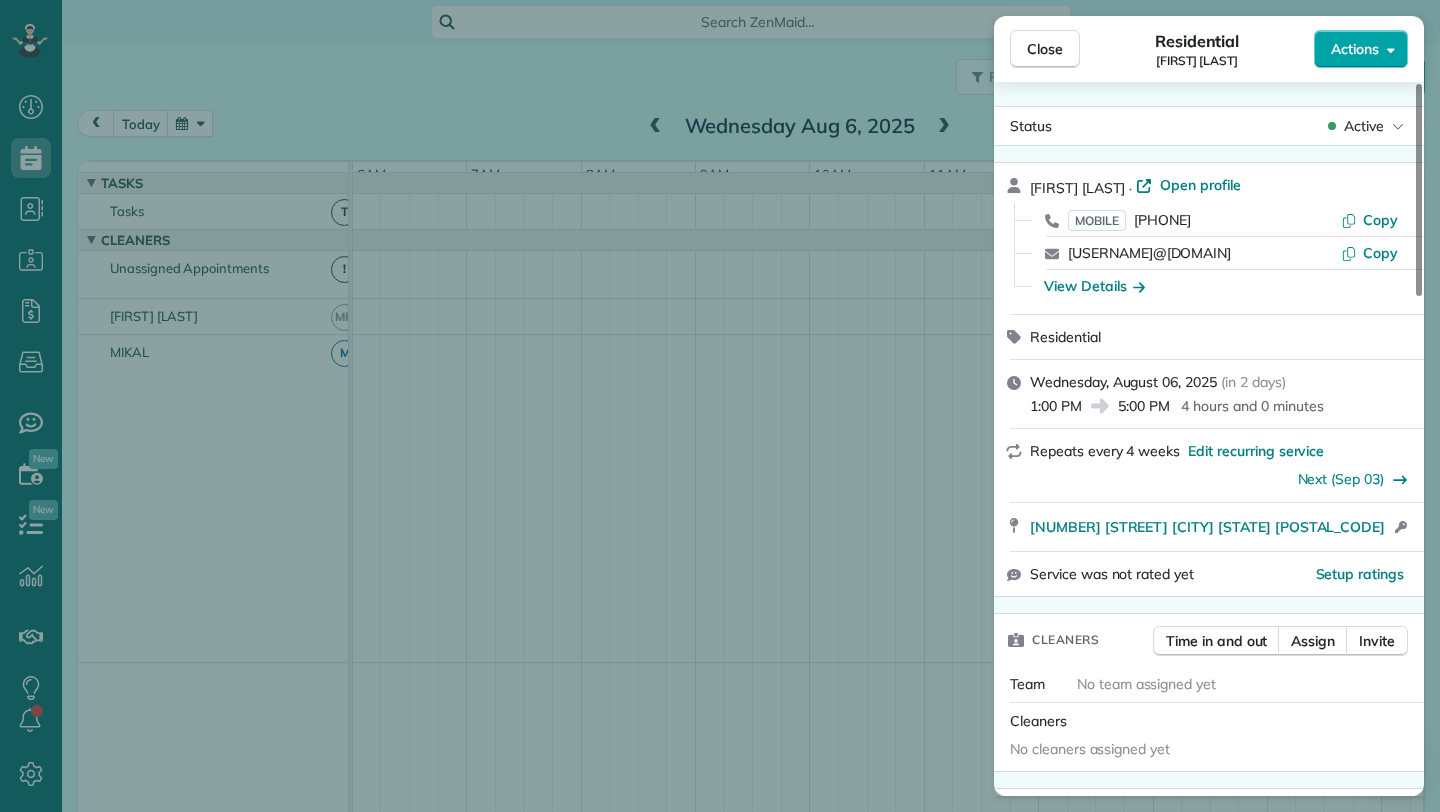 click on "Actions" at bounding box center [1355, 49] 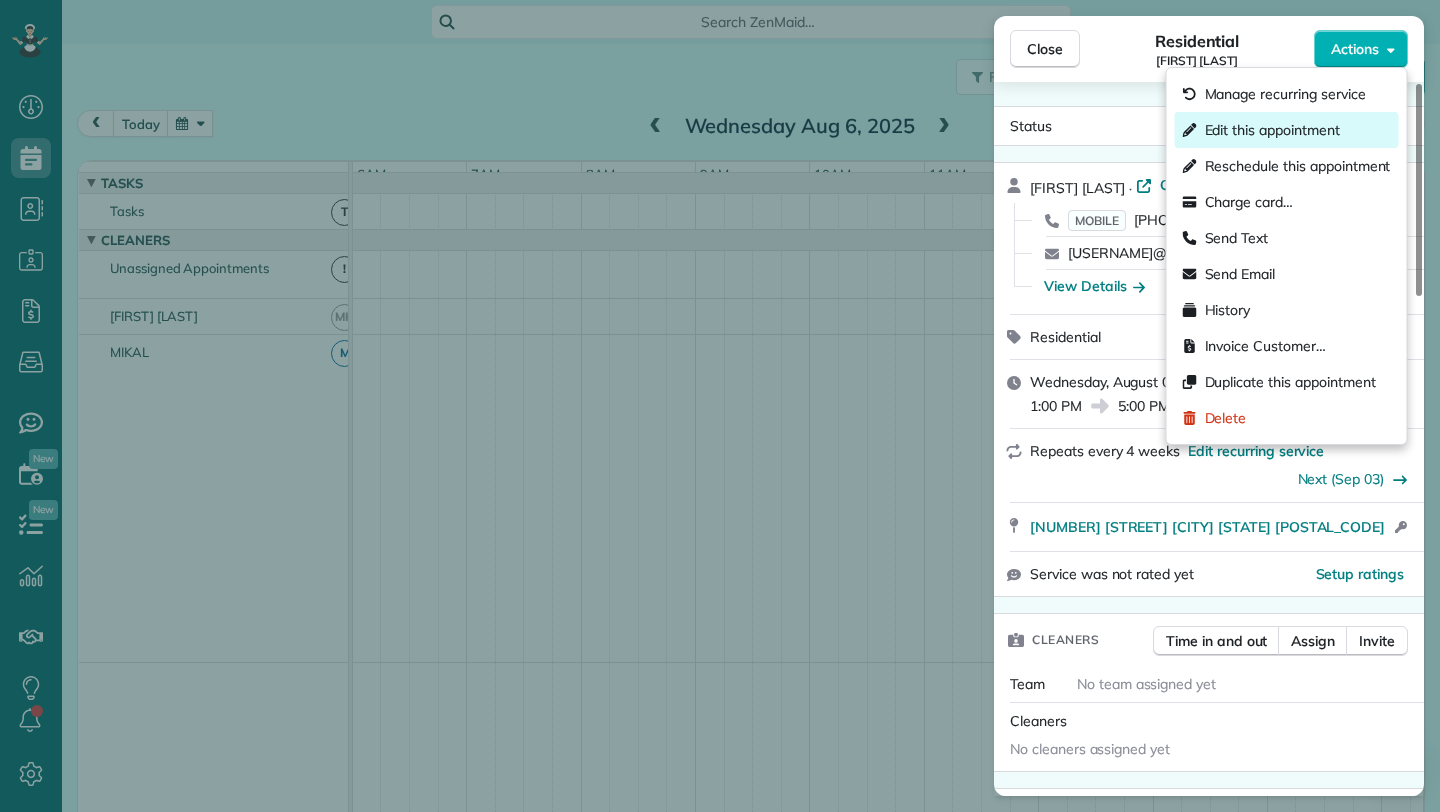 click on "Edit this appointment" at bounding box center [1272, 130] 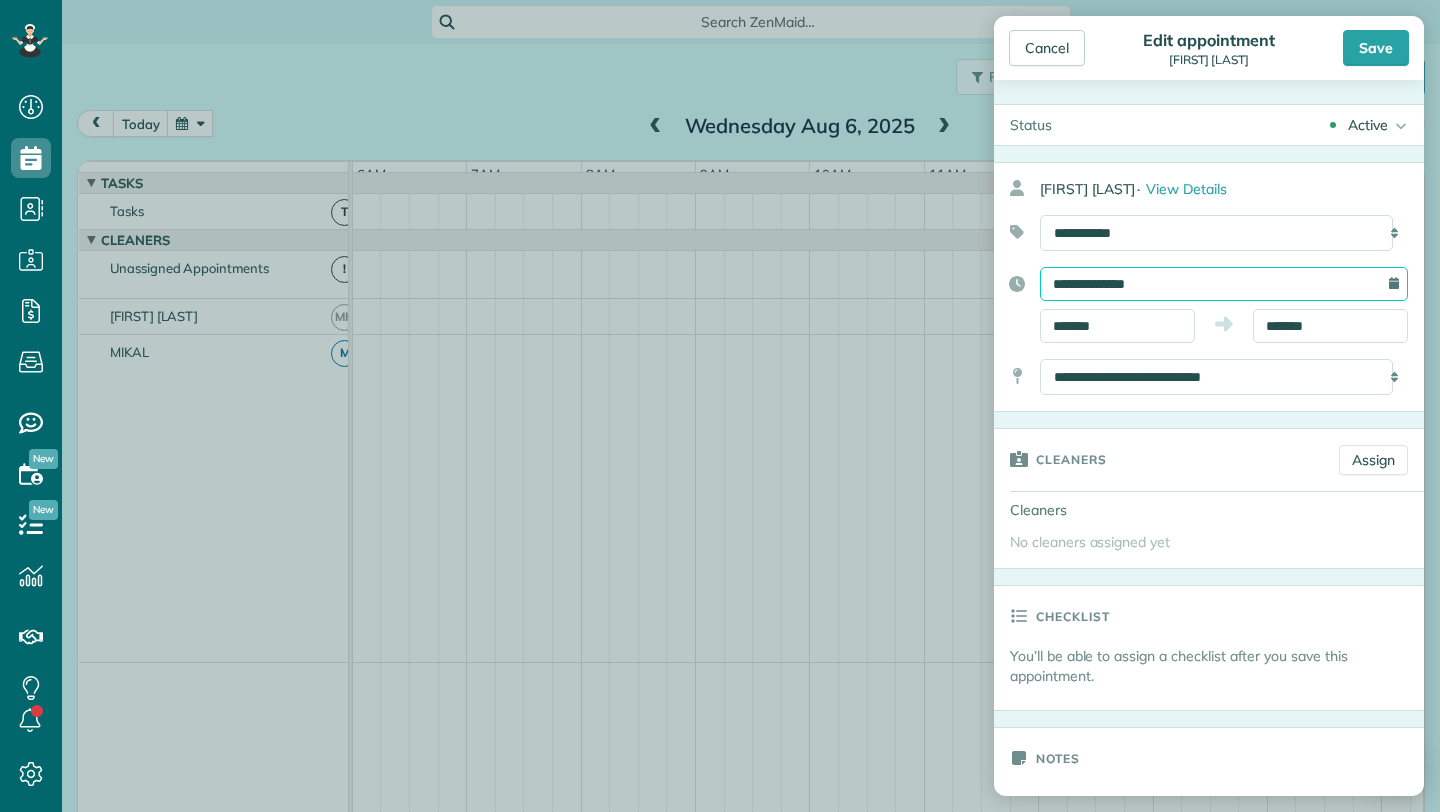 click on "**********" at bounding box center (1224, 284) 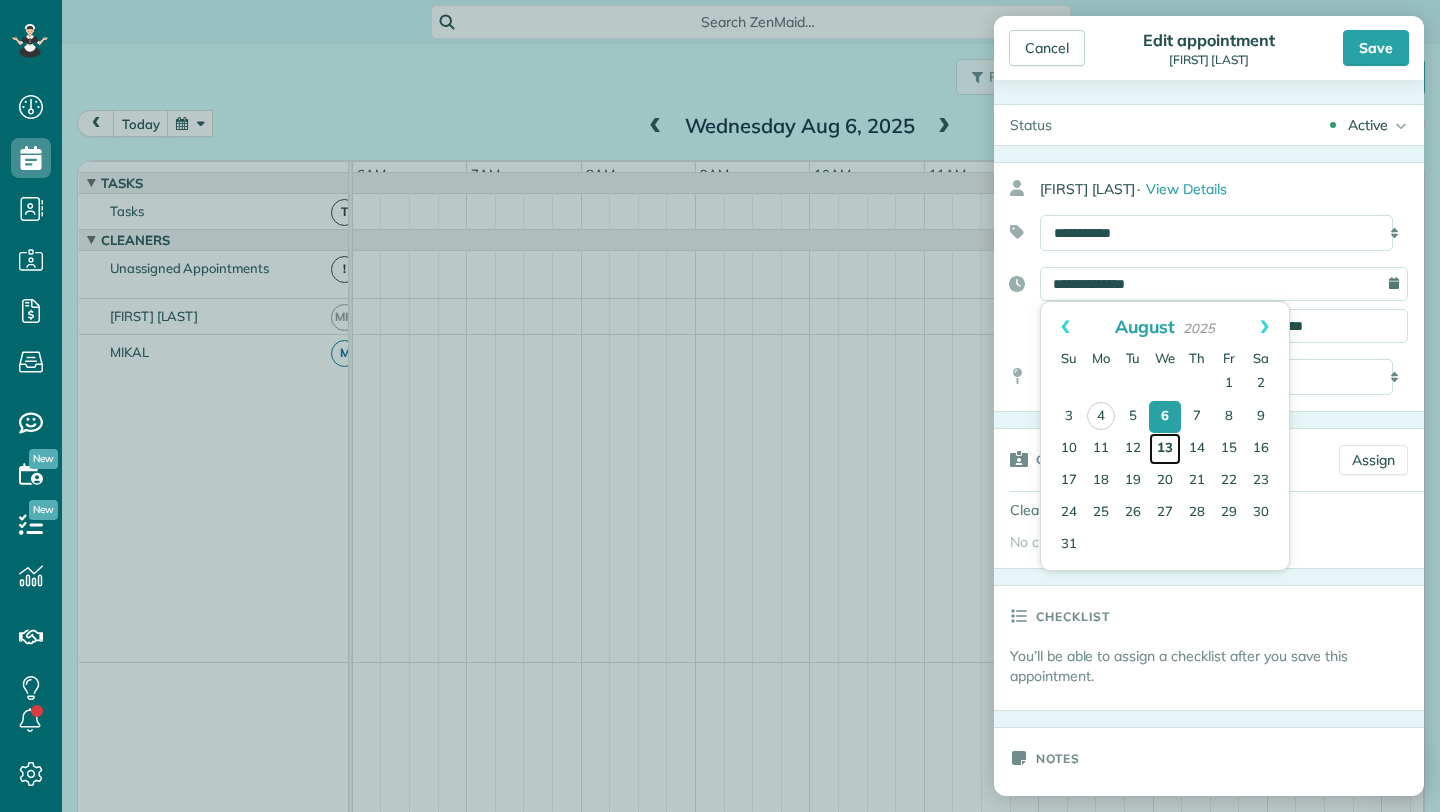 click on "13" at bounding box center (1165, 449) 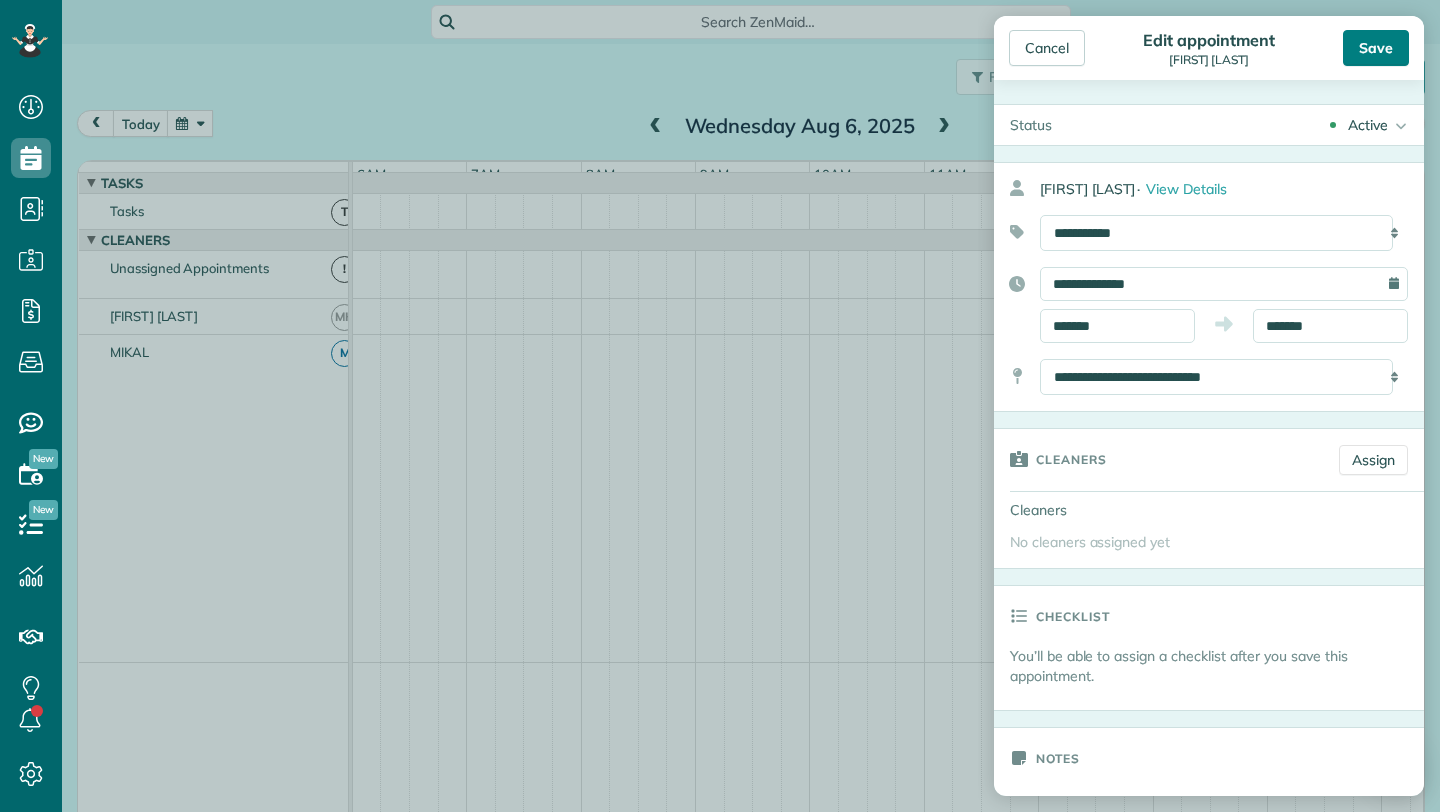 click on "Save" at bounding box center (1376, 48) 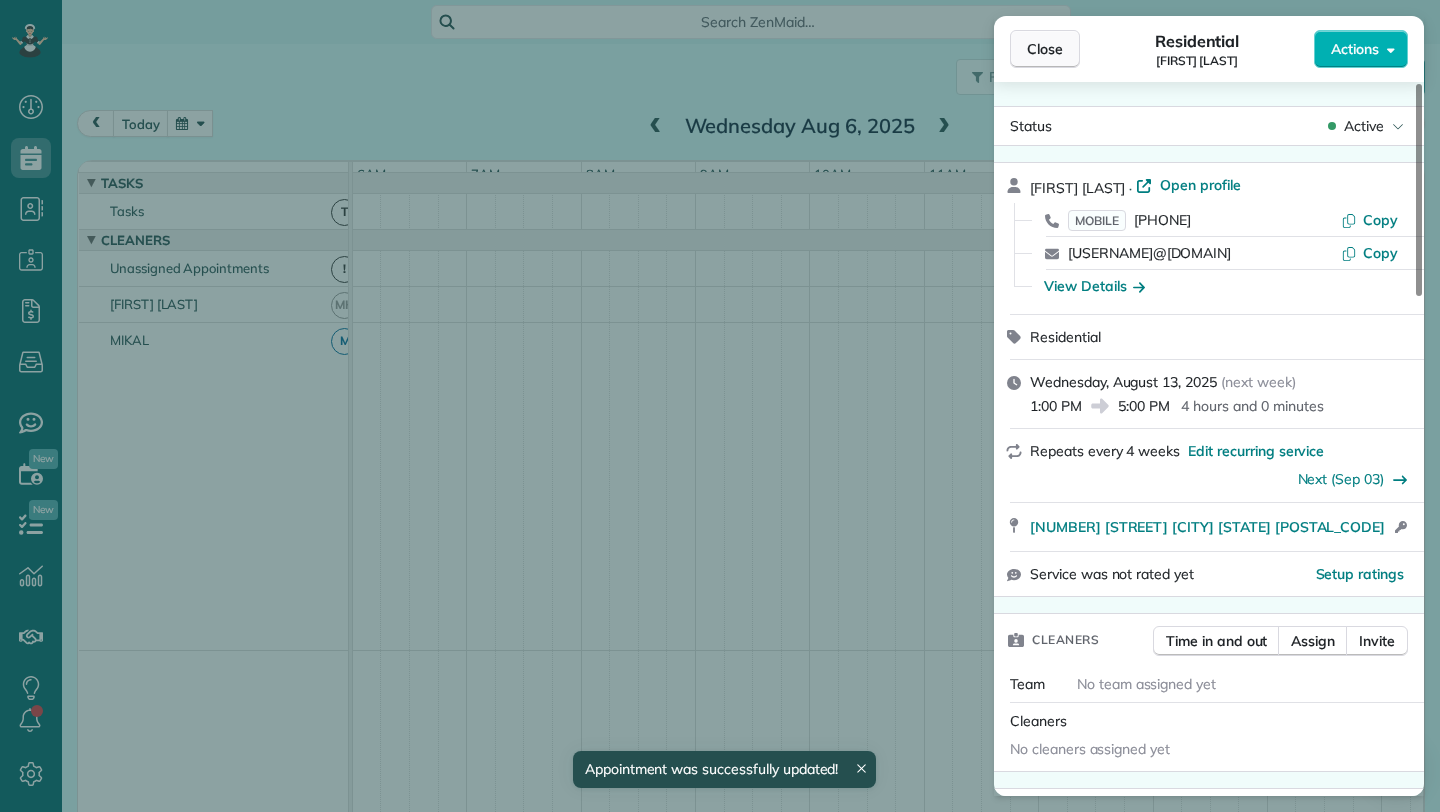 click on "Close" at bounding box center (1045, 49) 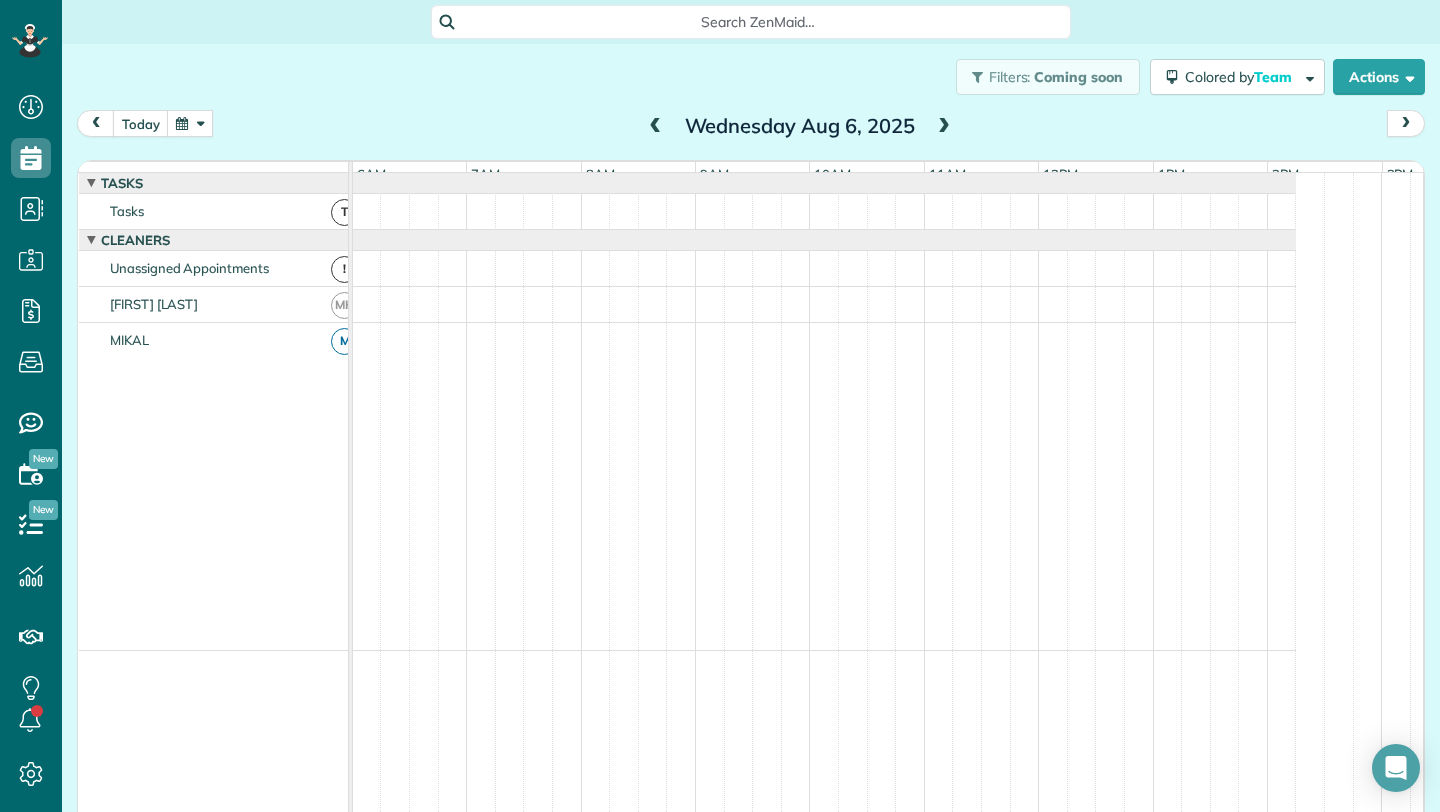 click at bounding box center [944, 127] 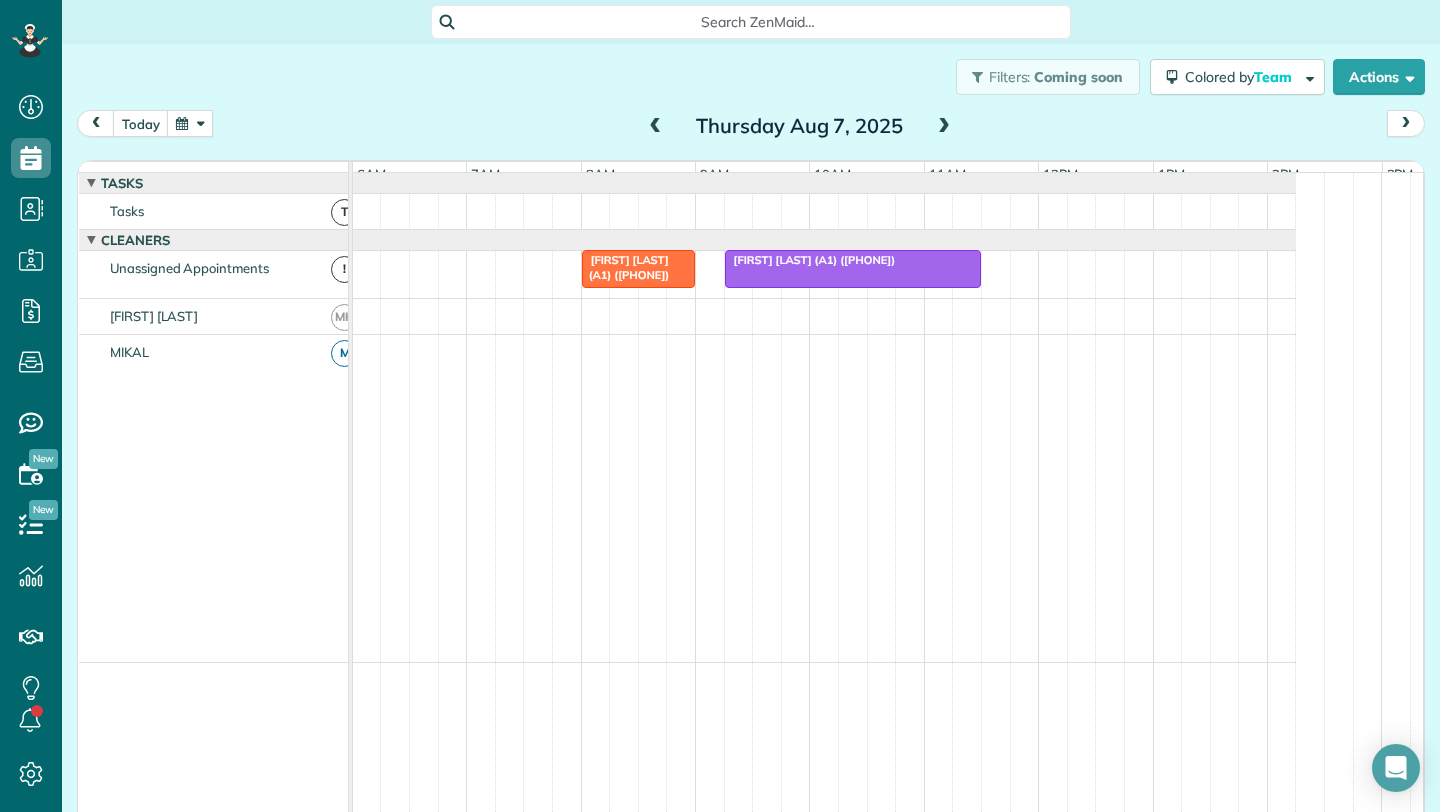 click on "[FIRST] [LAST] (A1) ([PHONE])" at bounding box center (626, 267) 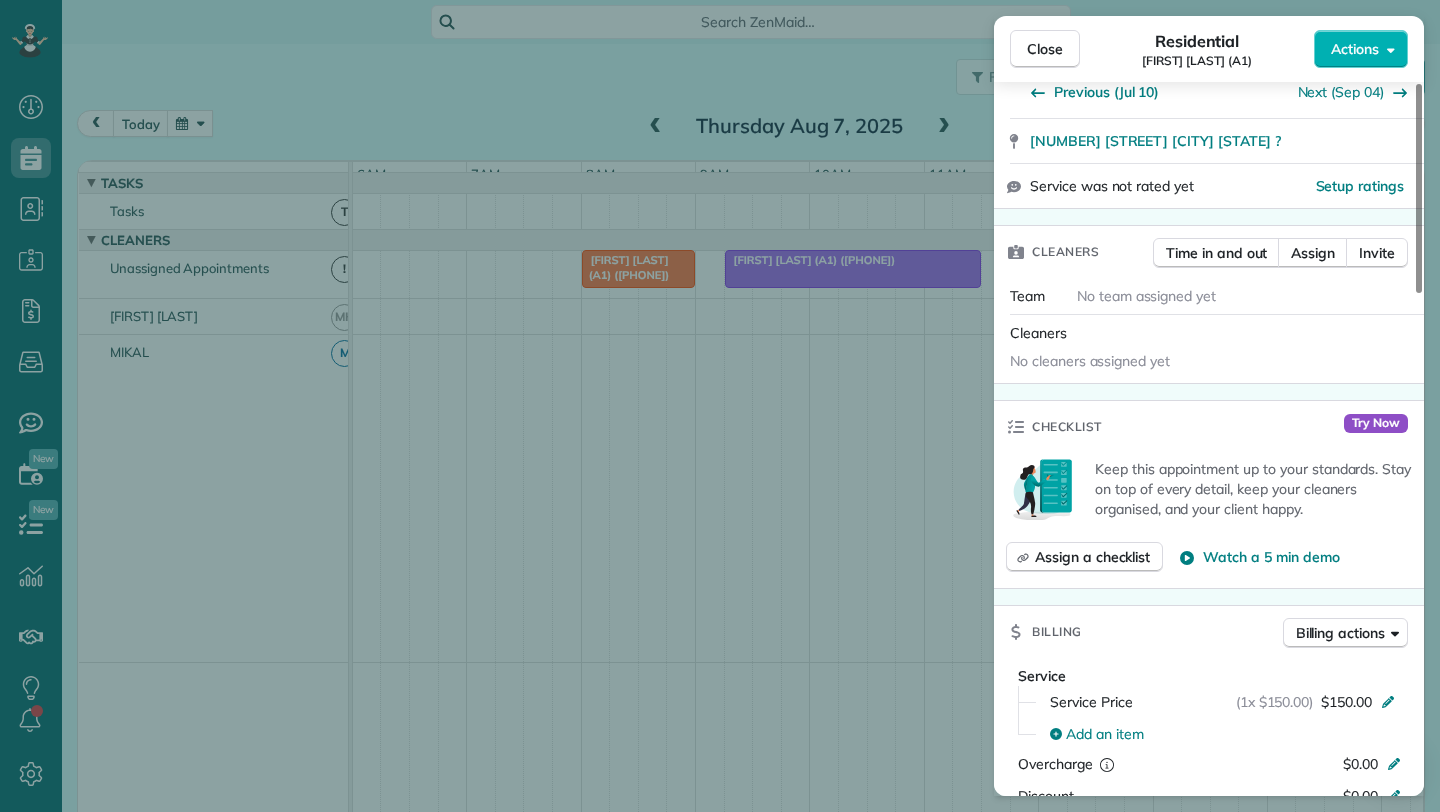 scroll, scrollTop: 792, scrollLeft: 0, axis: vertical 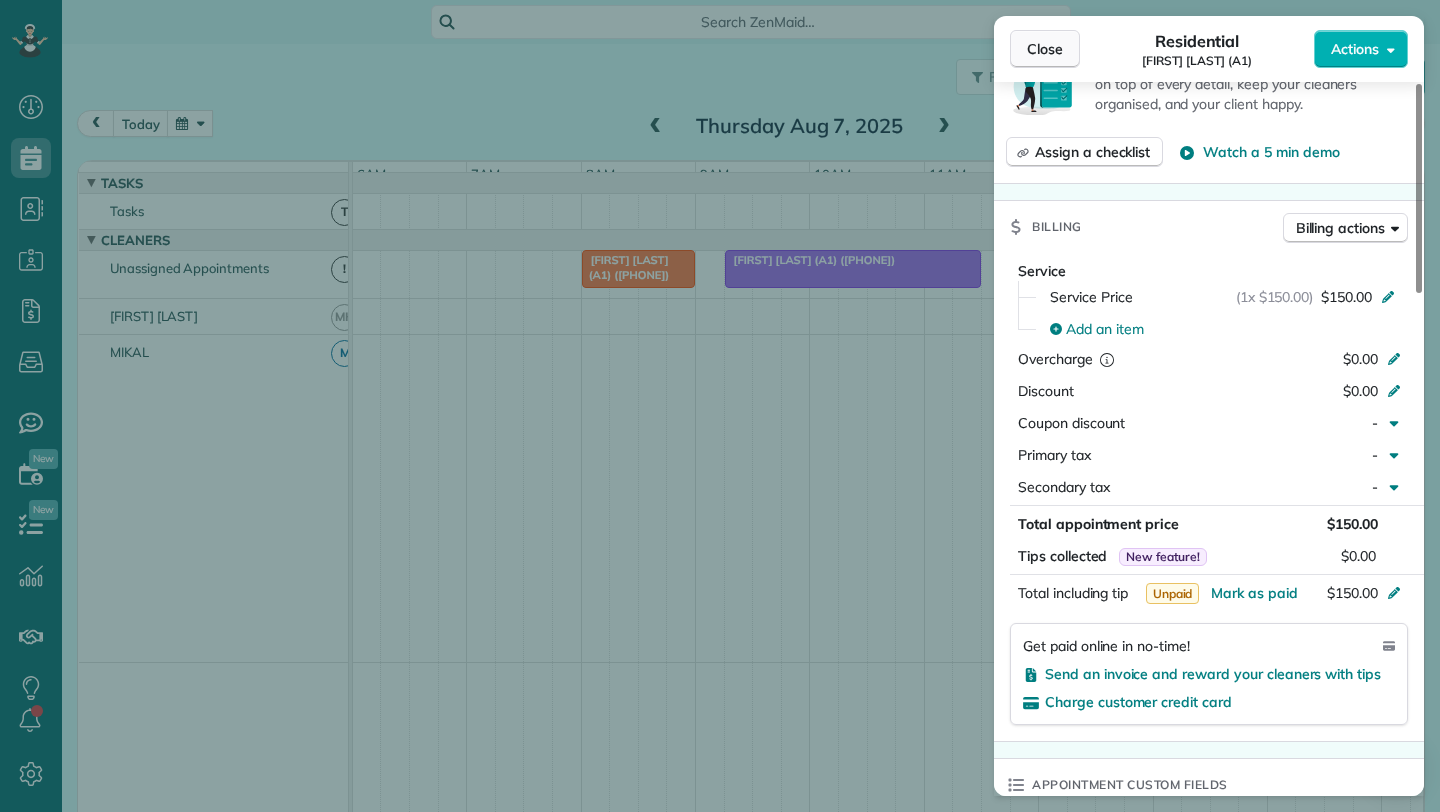 click on "Close" at bounding box center (1045, 49) 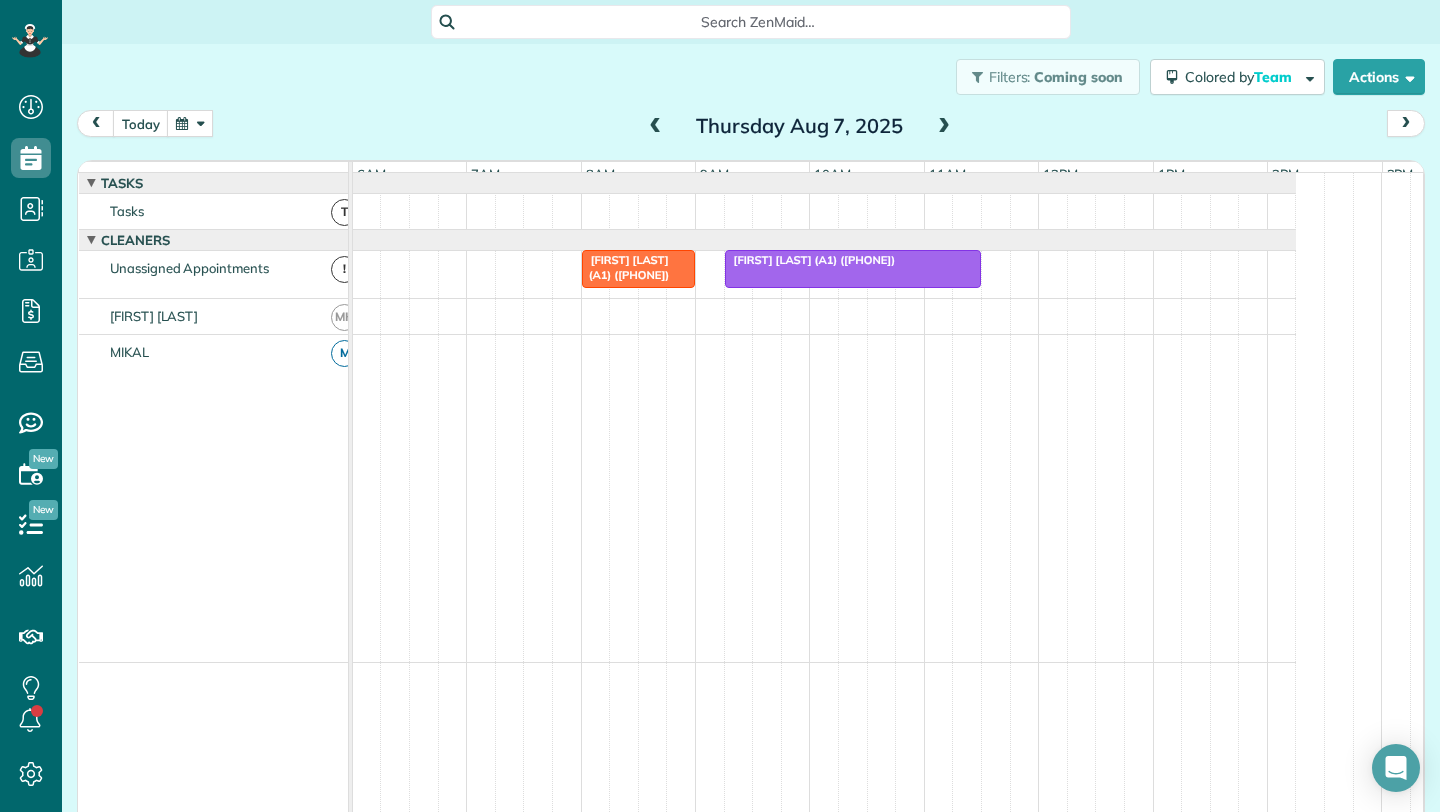 click at bounding box center [190, 123] 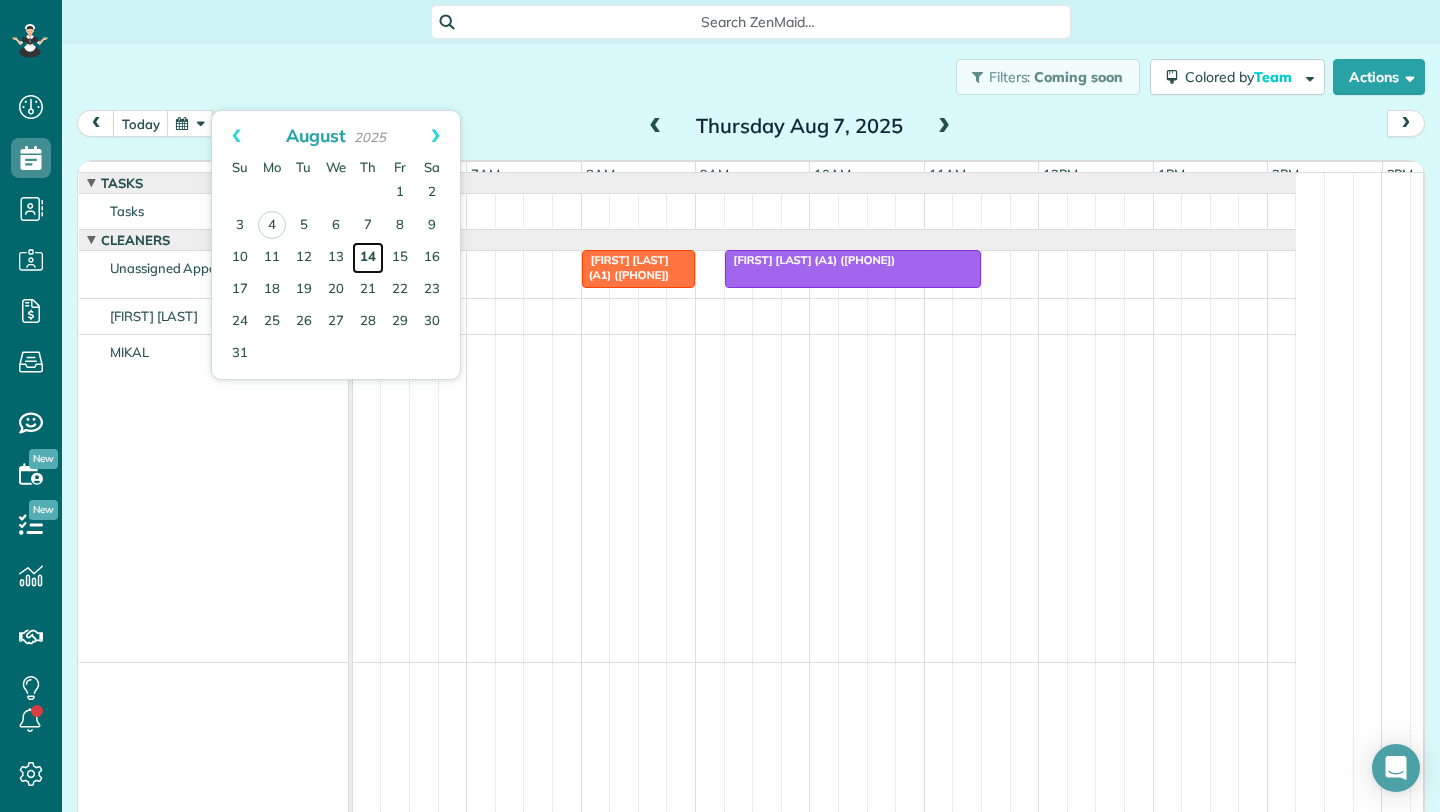 click on "14" at bounding box center (368, 258) 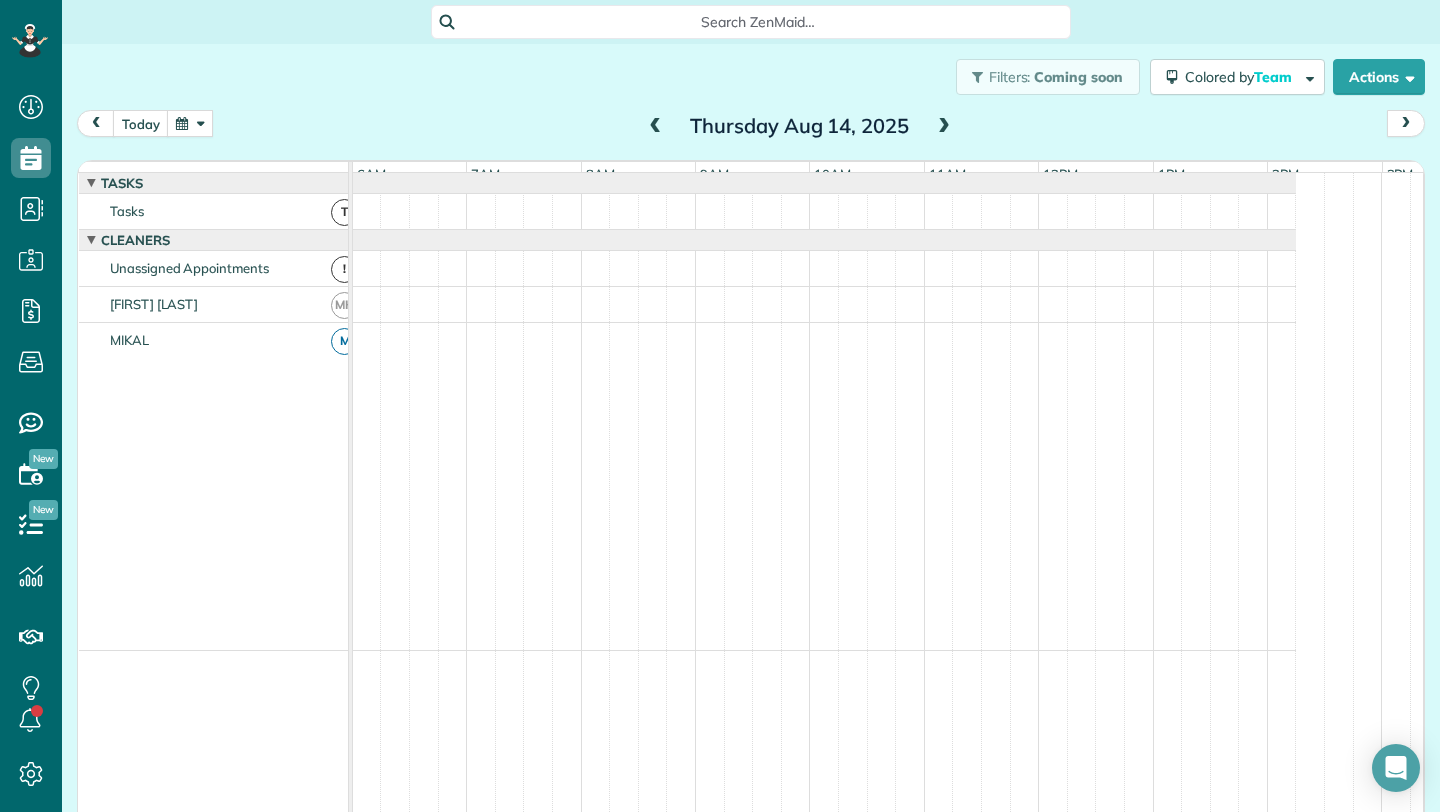 click at bounding box center [656, 127] 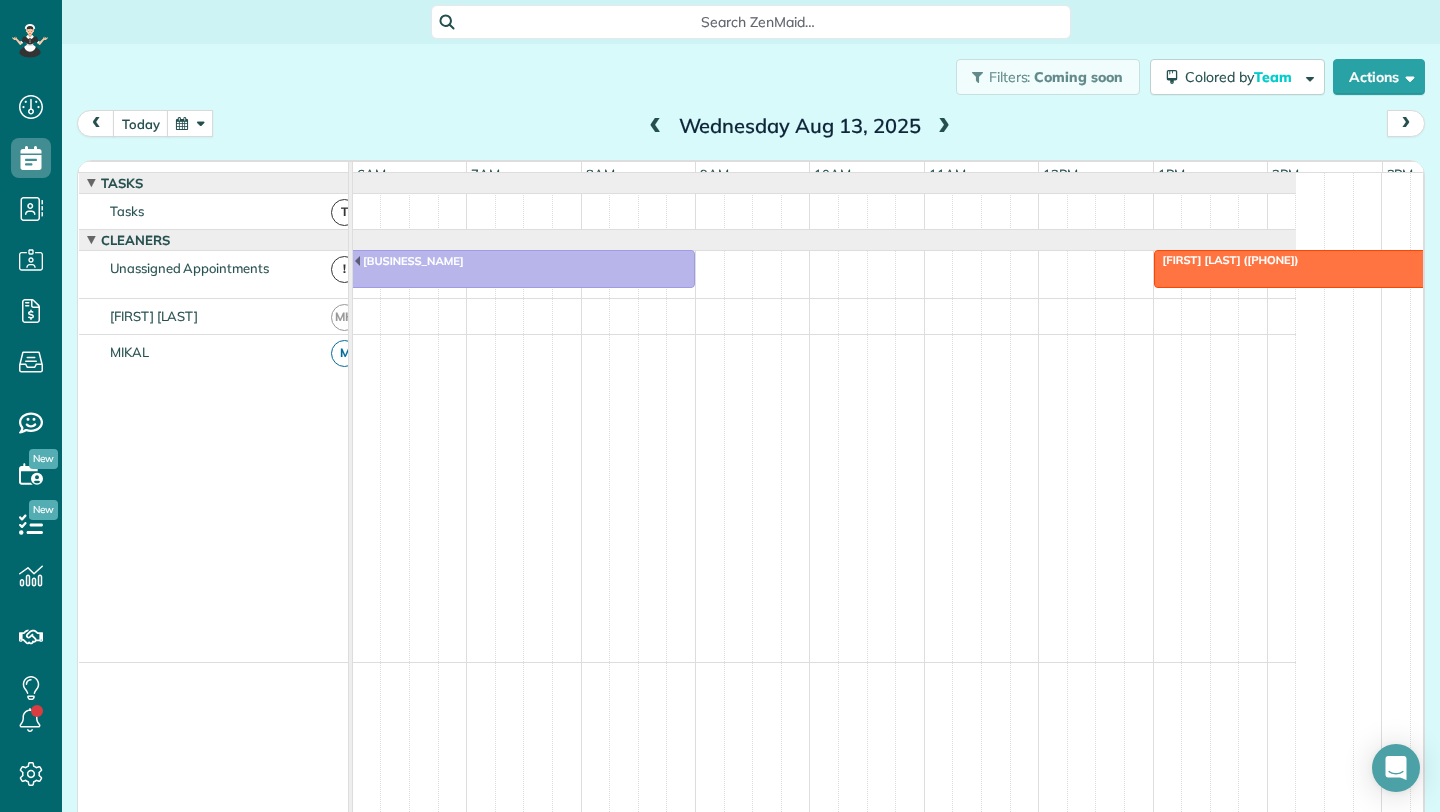 click at bounding box center [1382, 269] 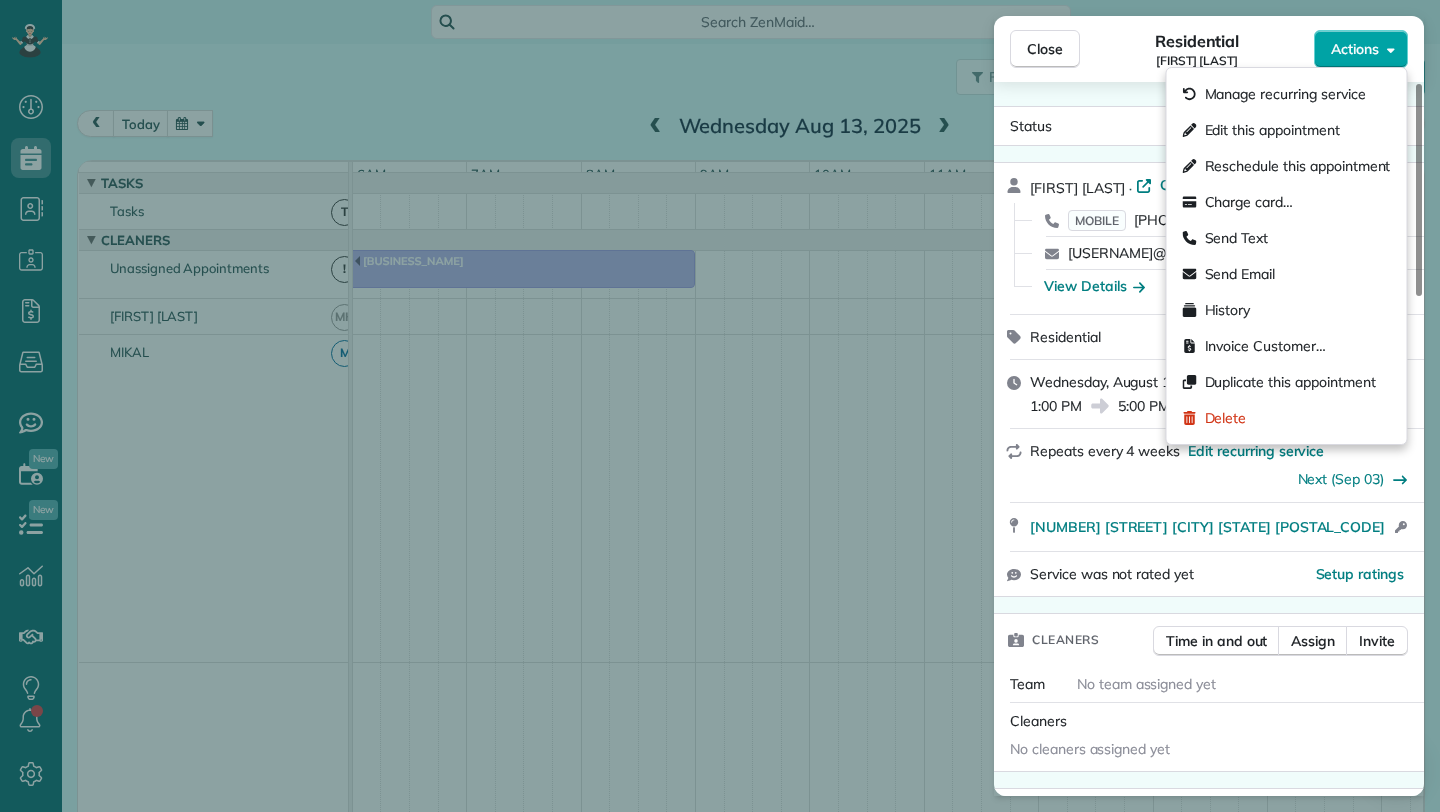 click on "Actions" at bounding box center (1361, 49) 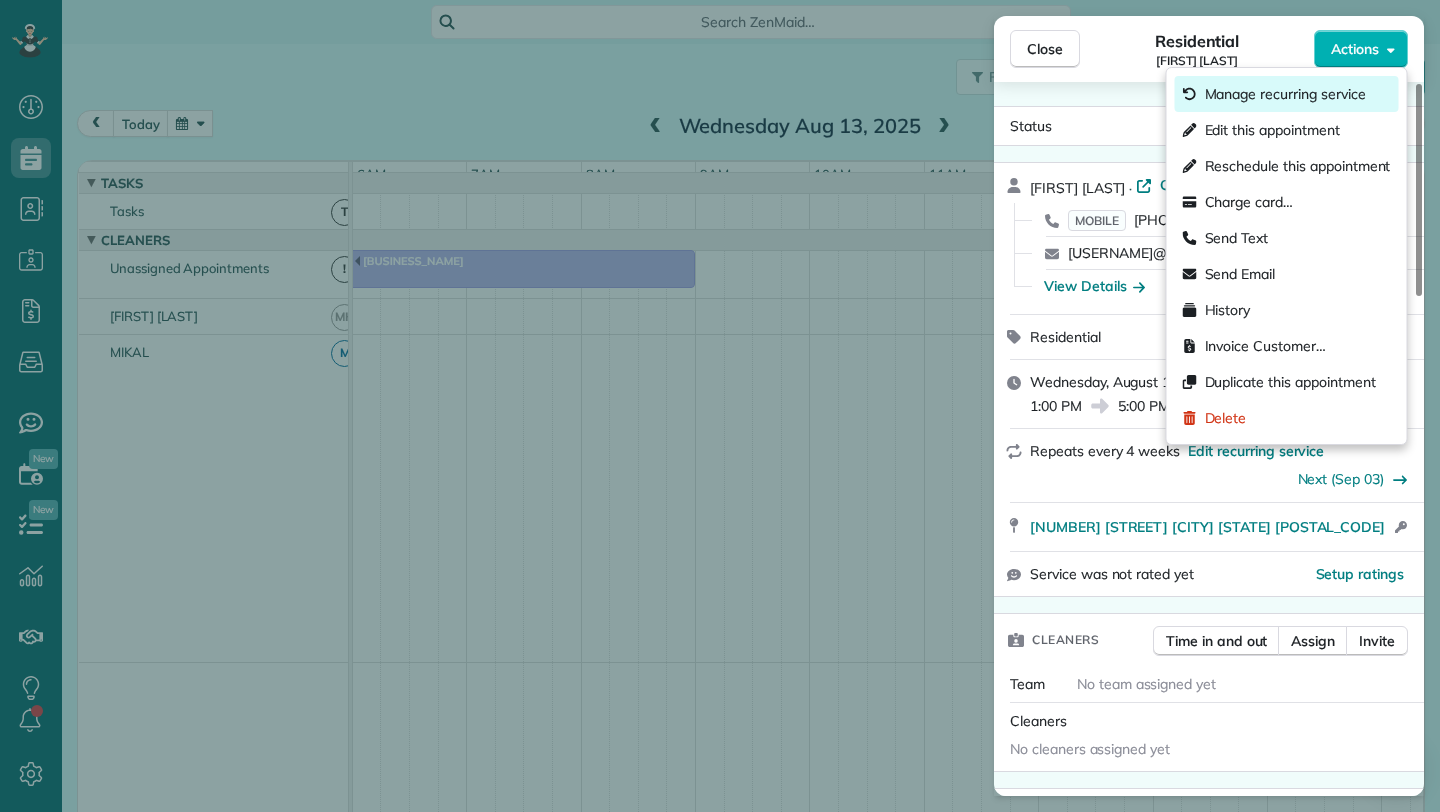 click on "Manage recurring service" at bounding box center (1287, 94) 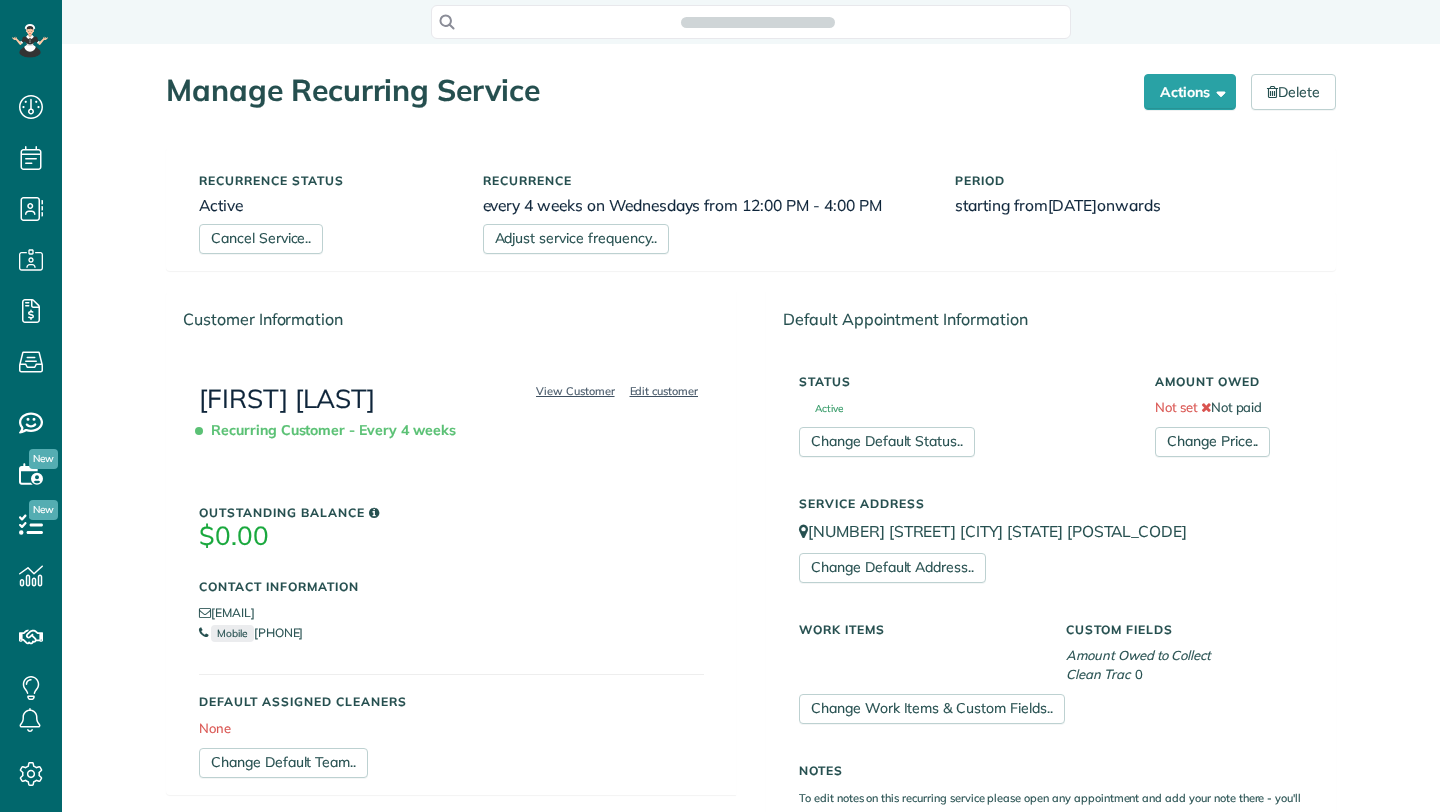 scroll, scrollTop: 0, scrollLeft: 0, axis: both 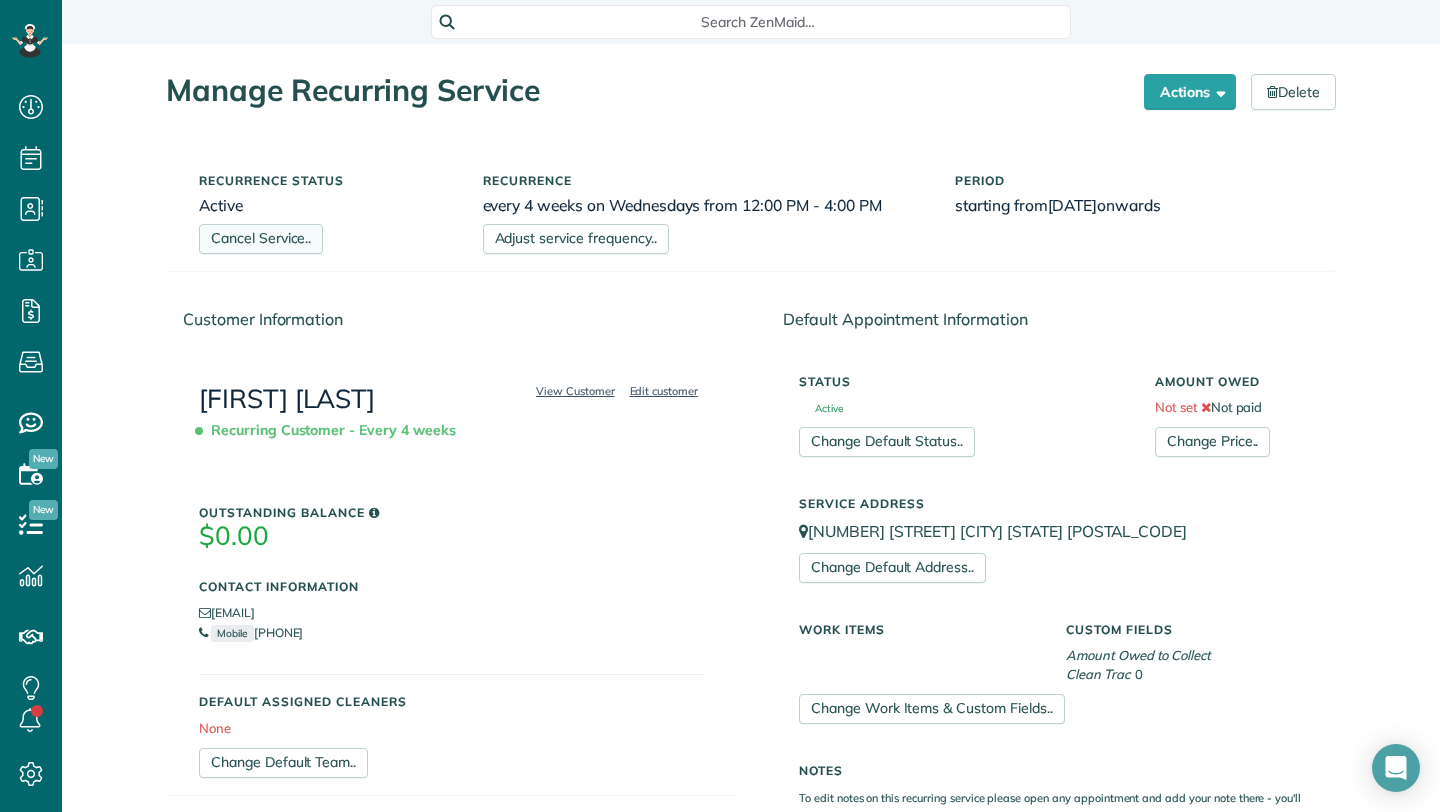 click on "Cancel Service.." at bounding box center (261, 239) 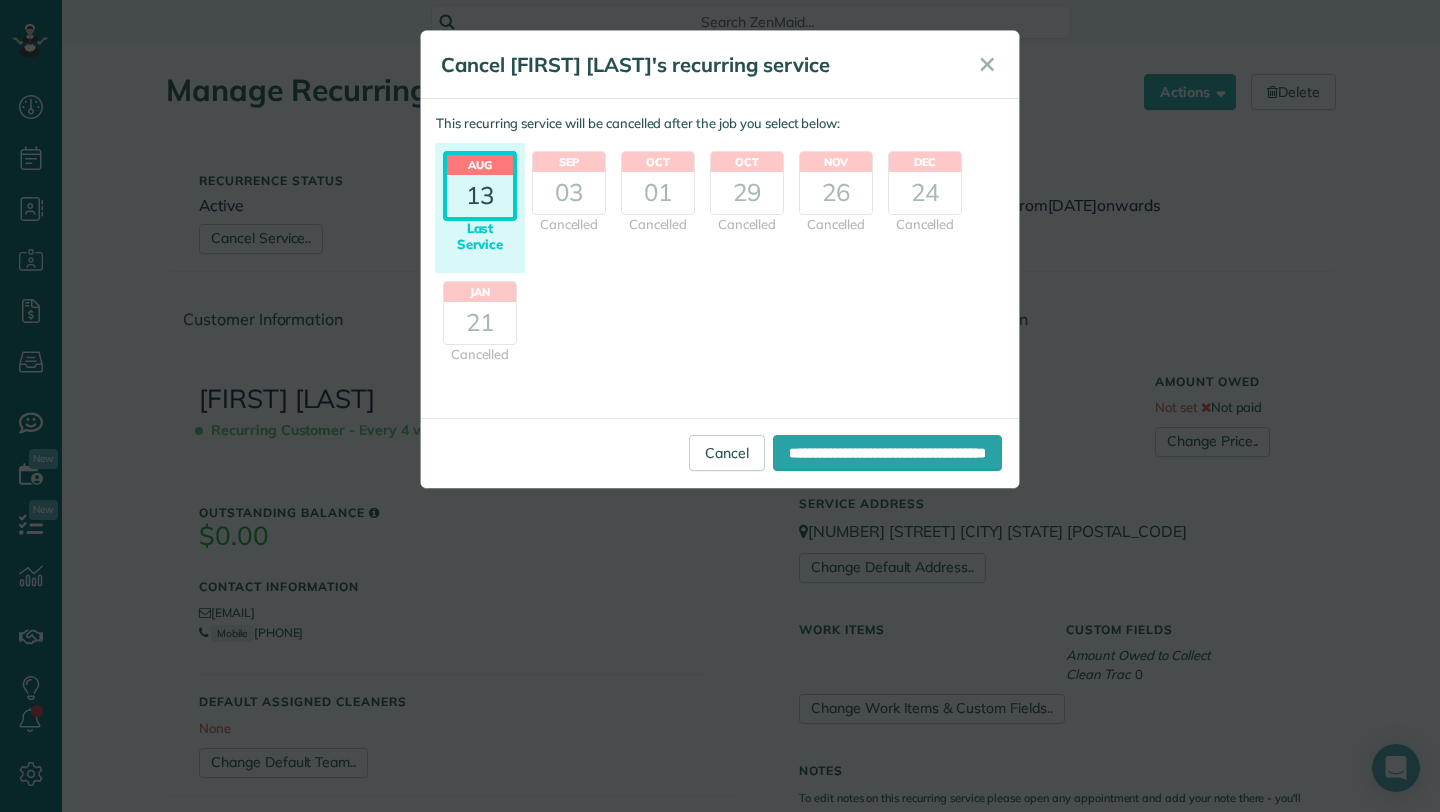 click on "13" at bounding box center (480, 196) 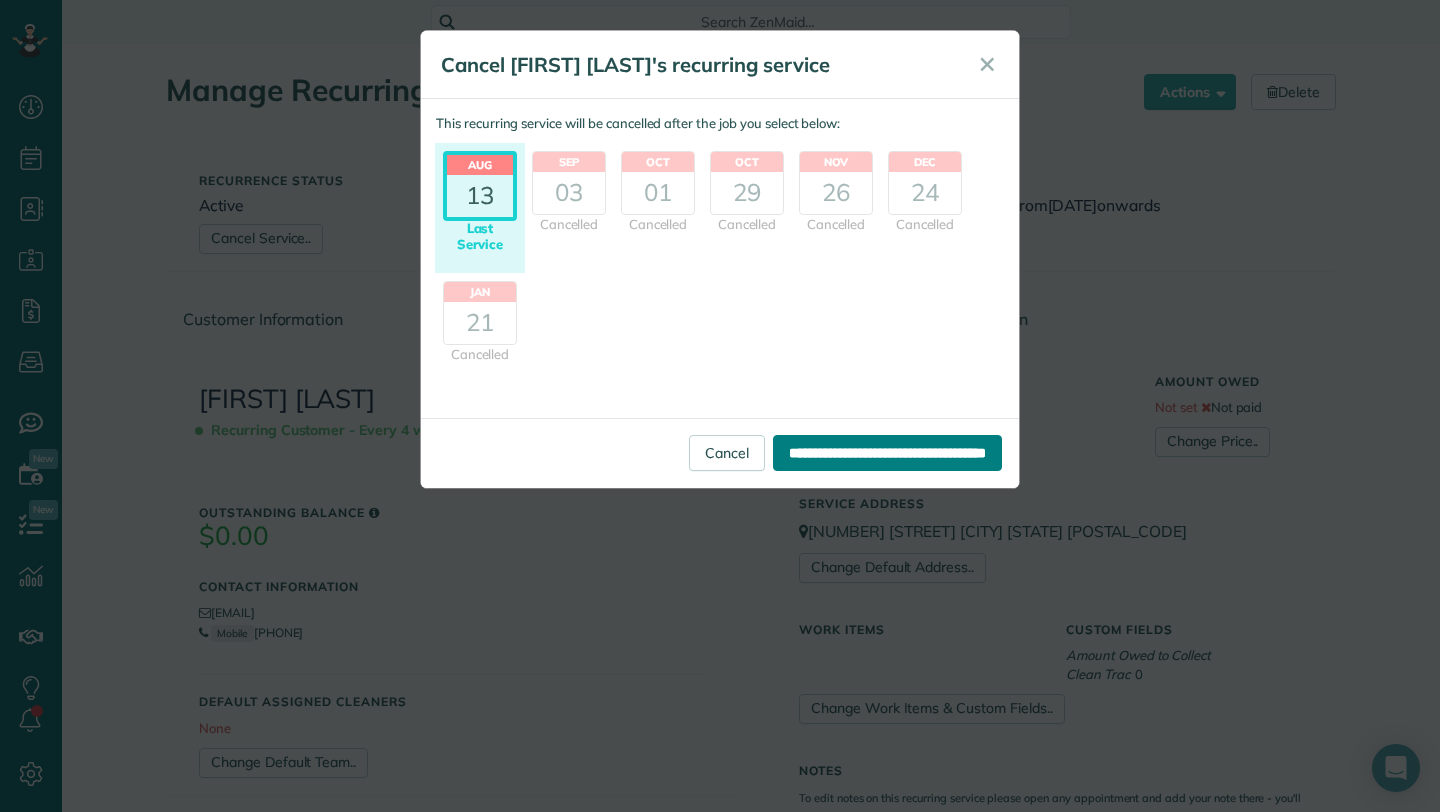click on "**********" at bounding box center (887, 453) 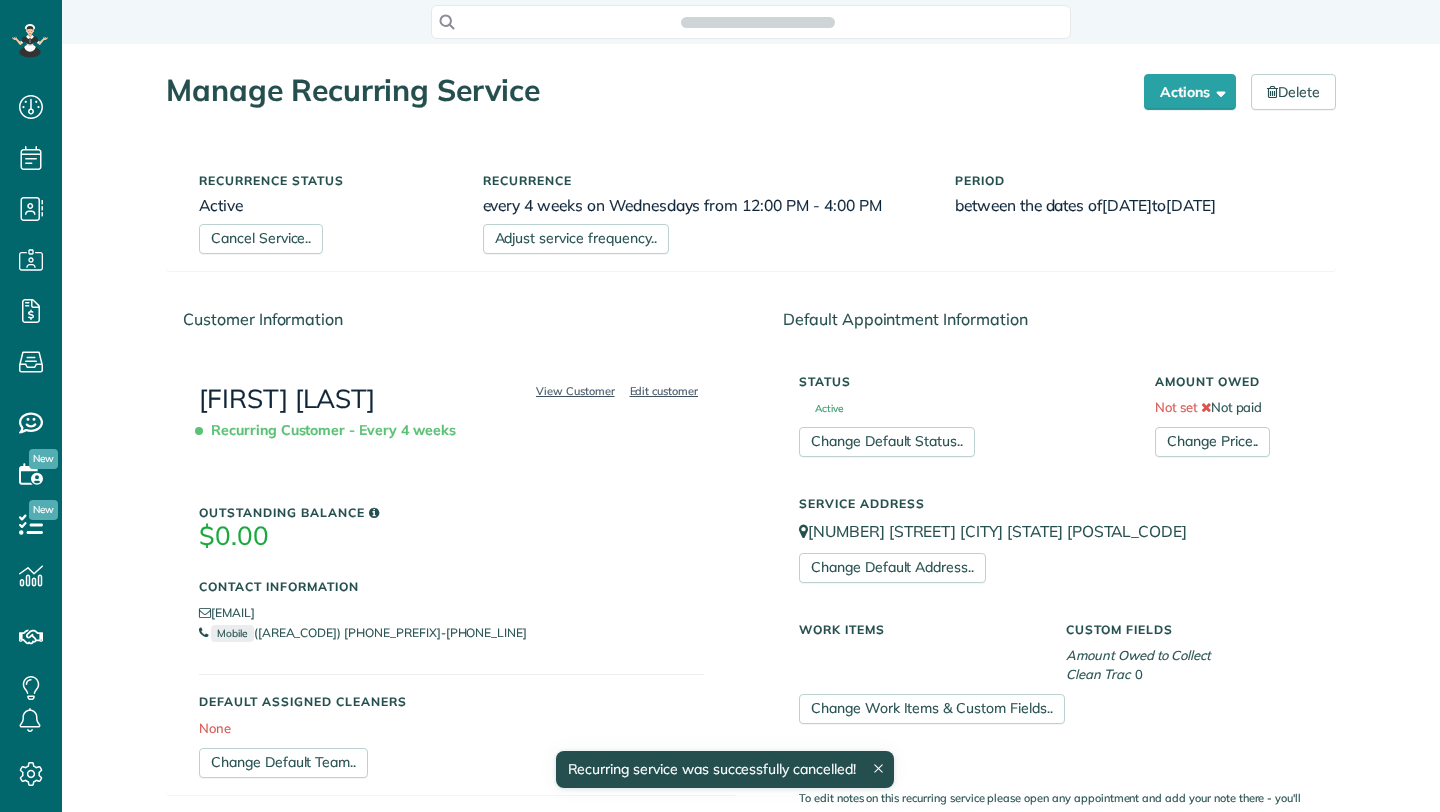 scroll, scrollTop: 0, scrollLeft: 0, axis: both 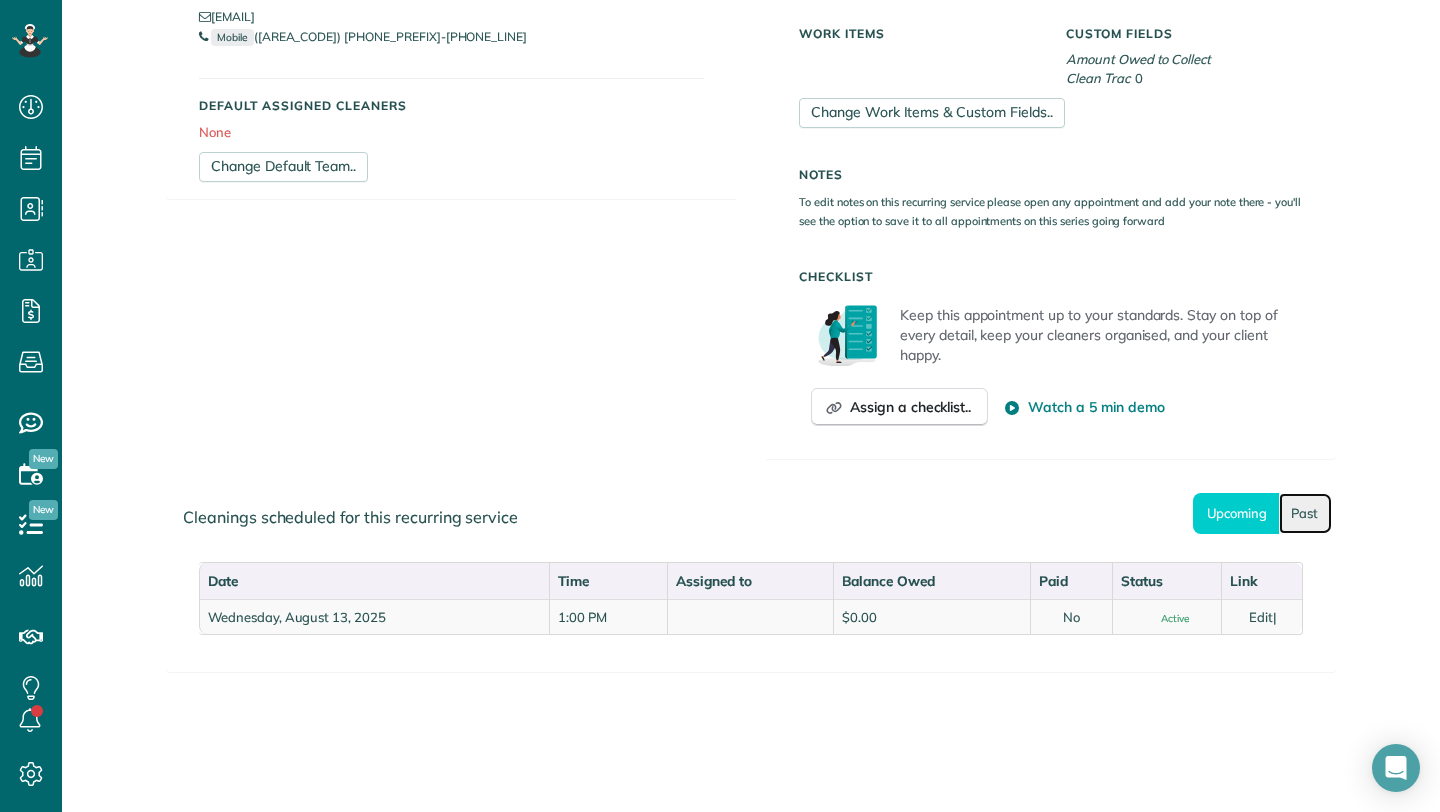 click on "Past" at bounding box center [1305, 513] 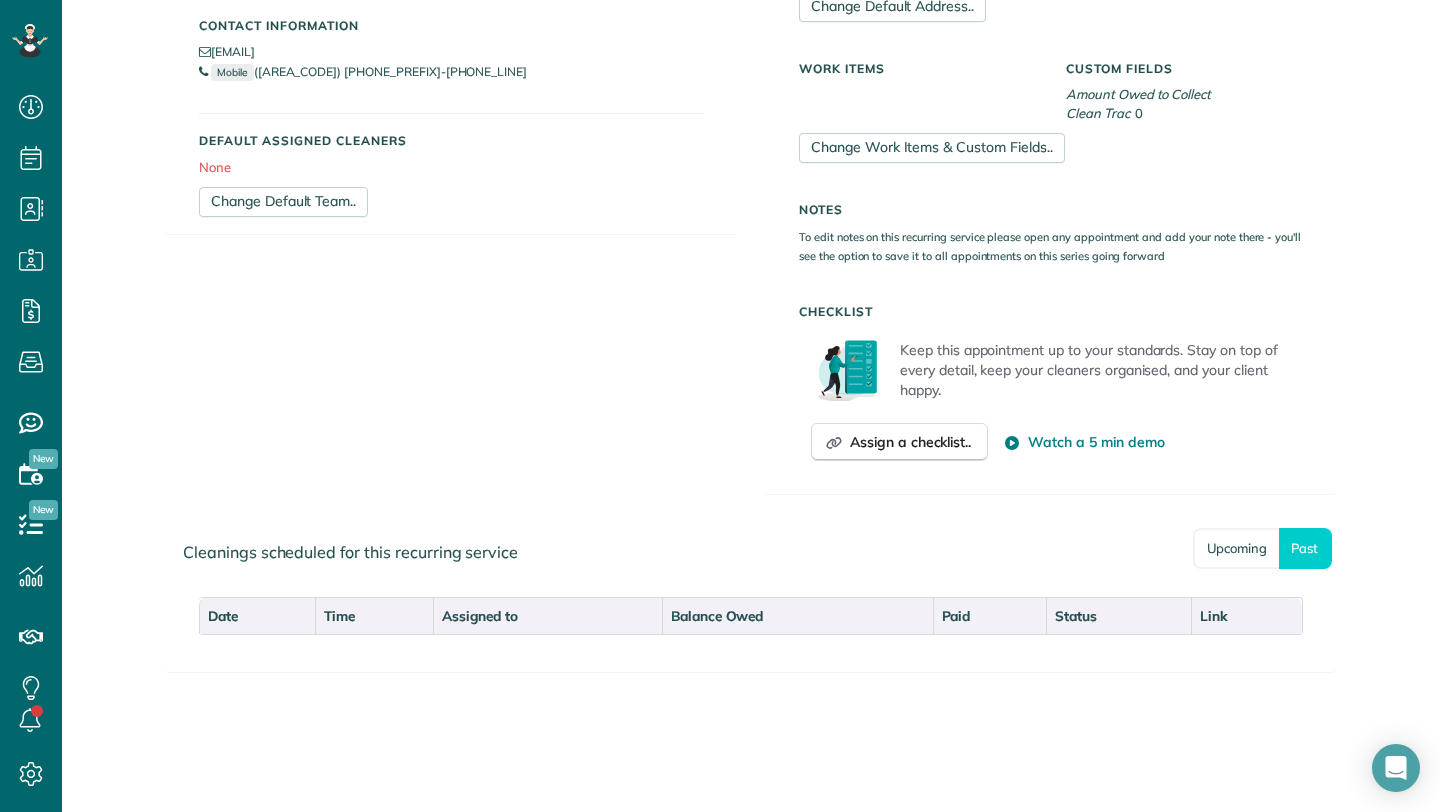 click on "Default Appointment Information
Status
Active
Change Default Status..
Amount Owed
Not set
Not paid
Change Price..
Service Address
[NUMBER] [STREET] [CITY] [STATE] [POSTAL_CODE]
Change Default Address..
Work Items
Custom Fields
Amount Owed to Collect
0 Notes" at bounding box center (1051, 122) 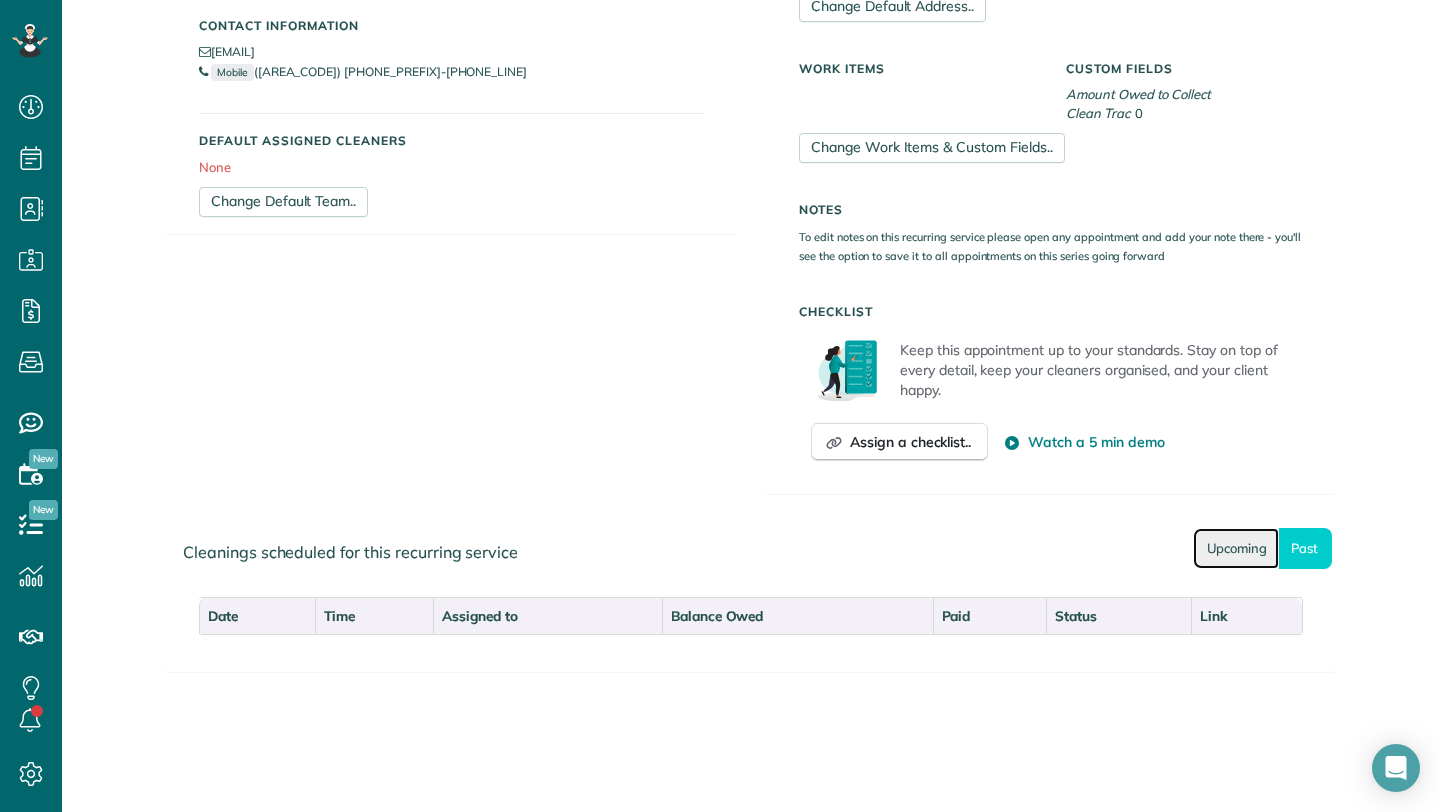 click on "Upcoming" at bounding box center [1236, 548] 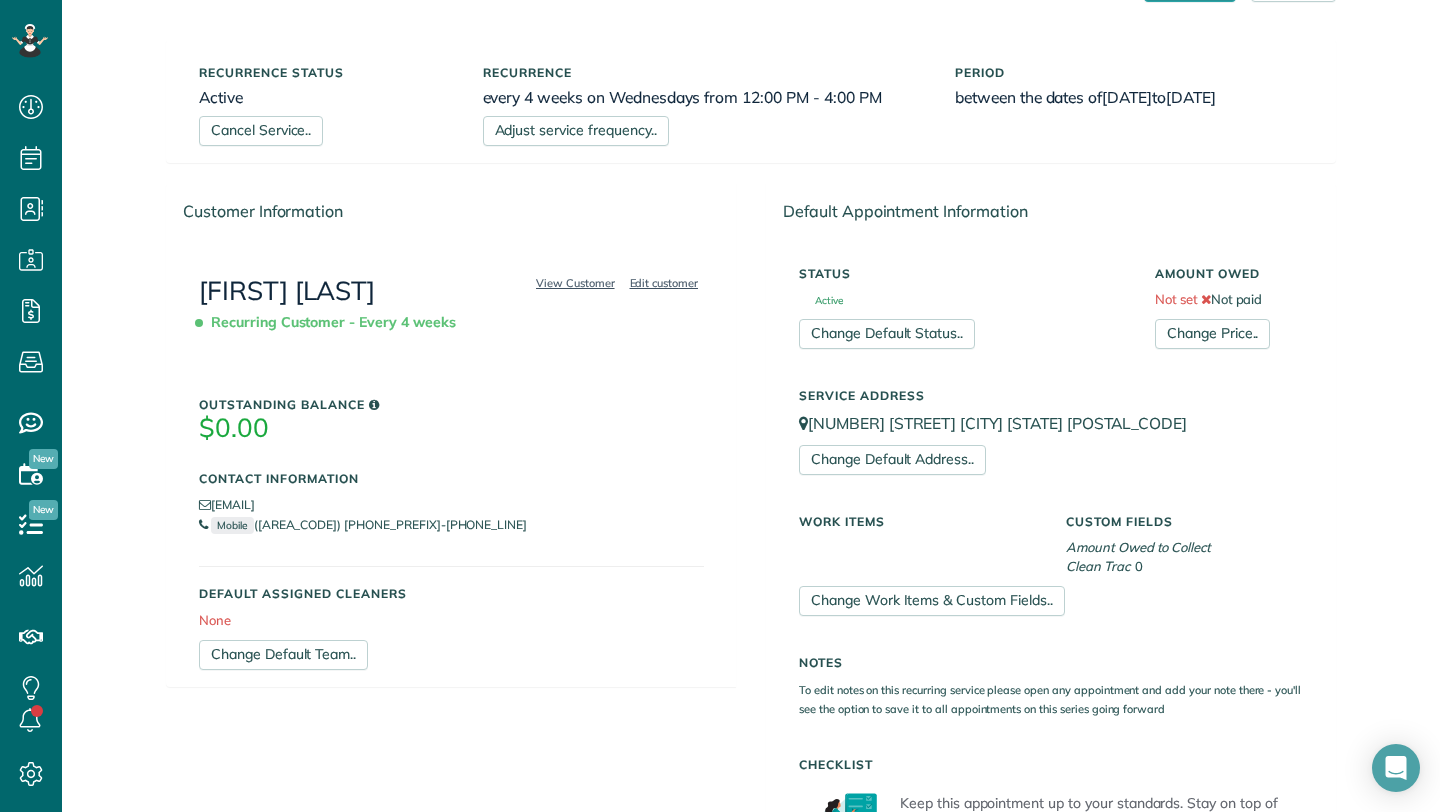scroll, scrollTop: 0, scrollLeft: 0, axis: both 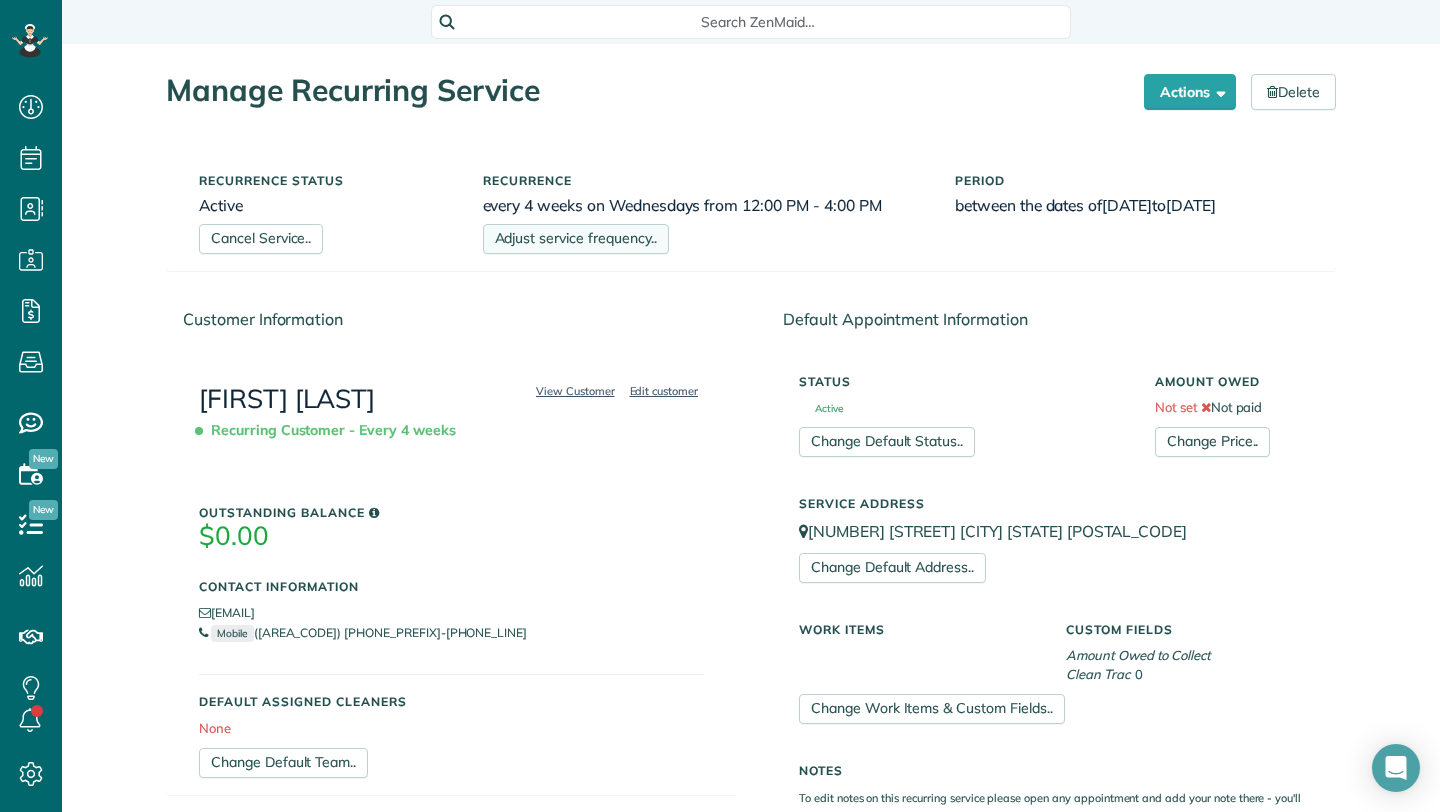 click on "Adjust service frequency.." at bounding box center (576, 239) 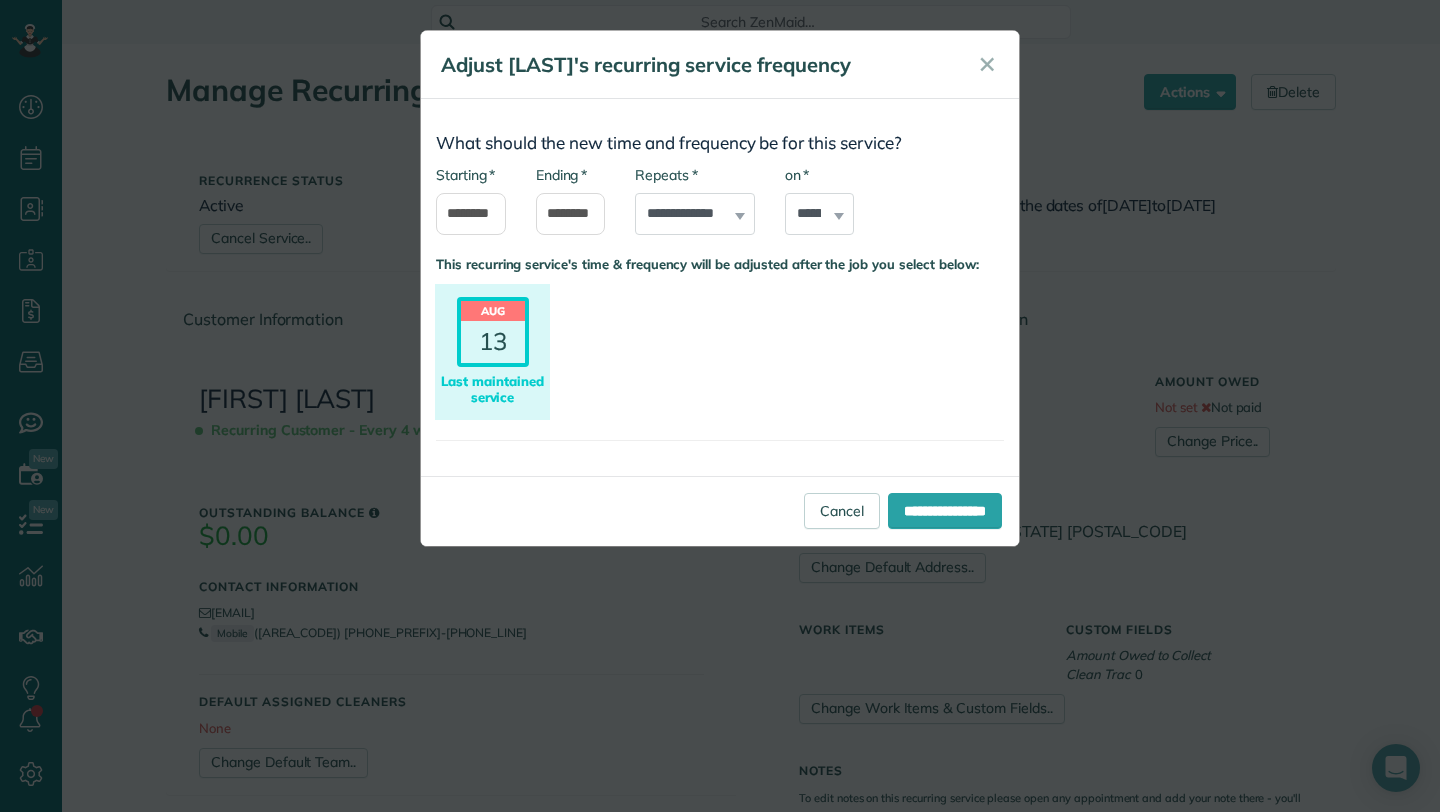 click on "Aug
13" at bounding box center [493, 332] 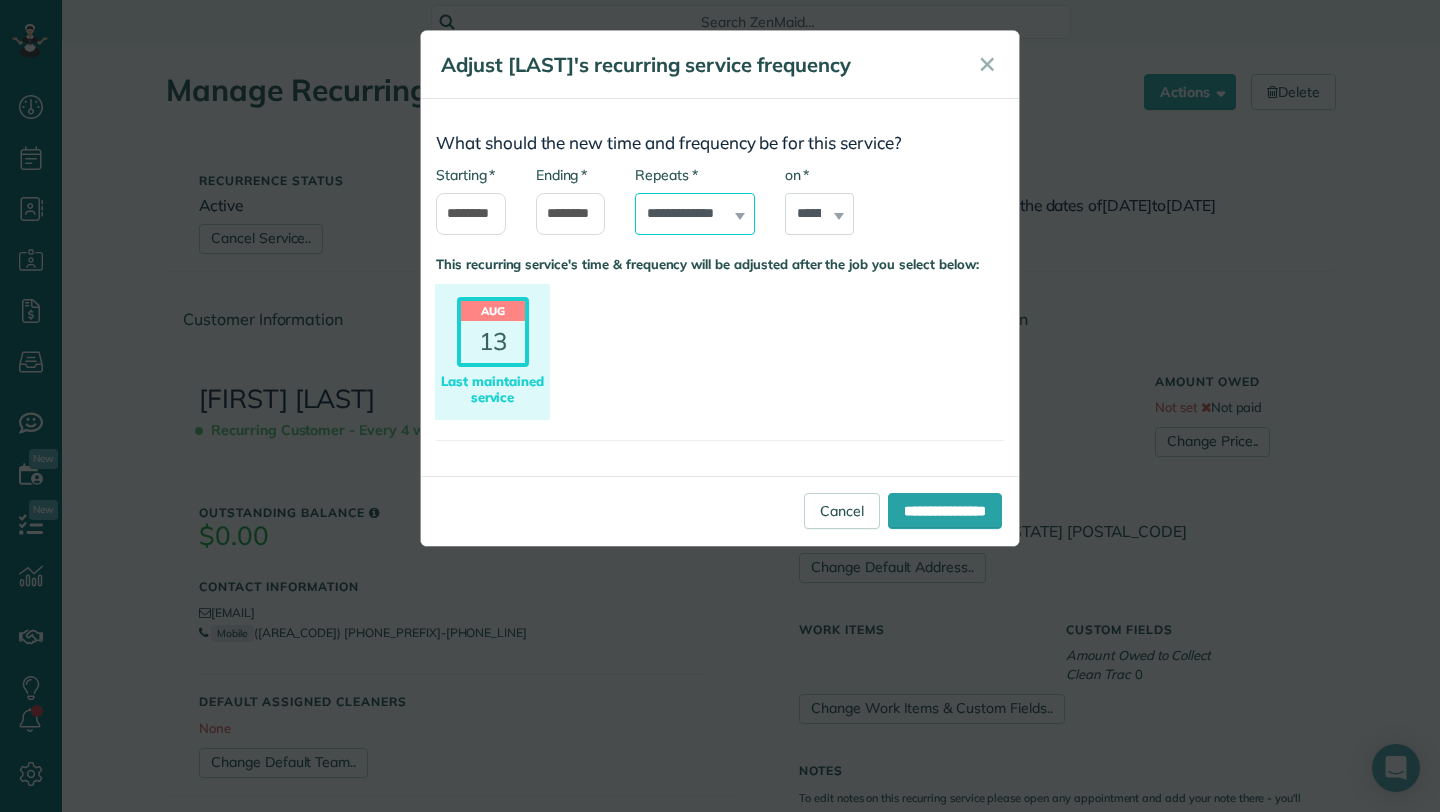 click on "**********" at bounding box center [695, 214] 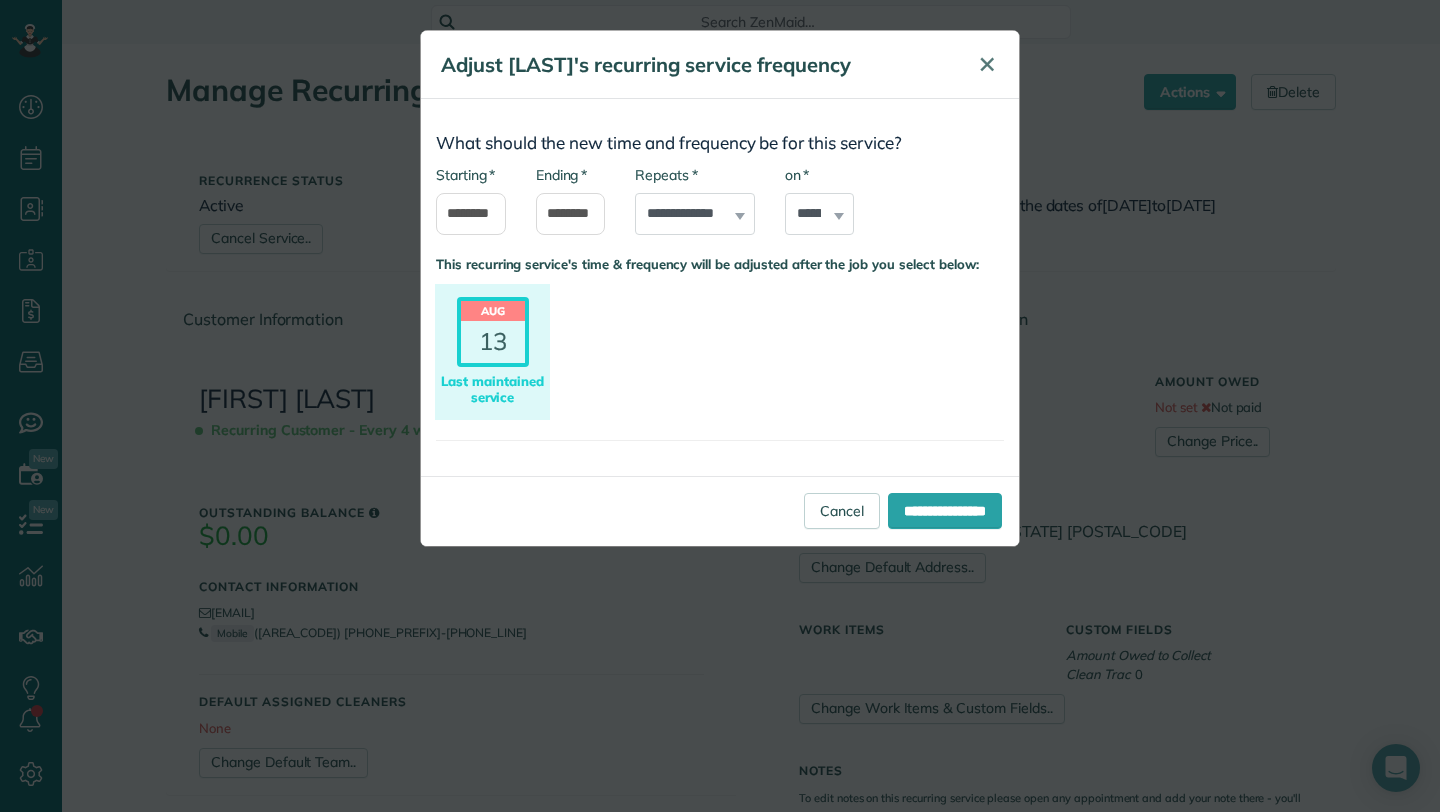 click on "✕" at bounding box center (987, 65) 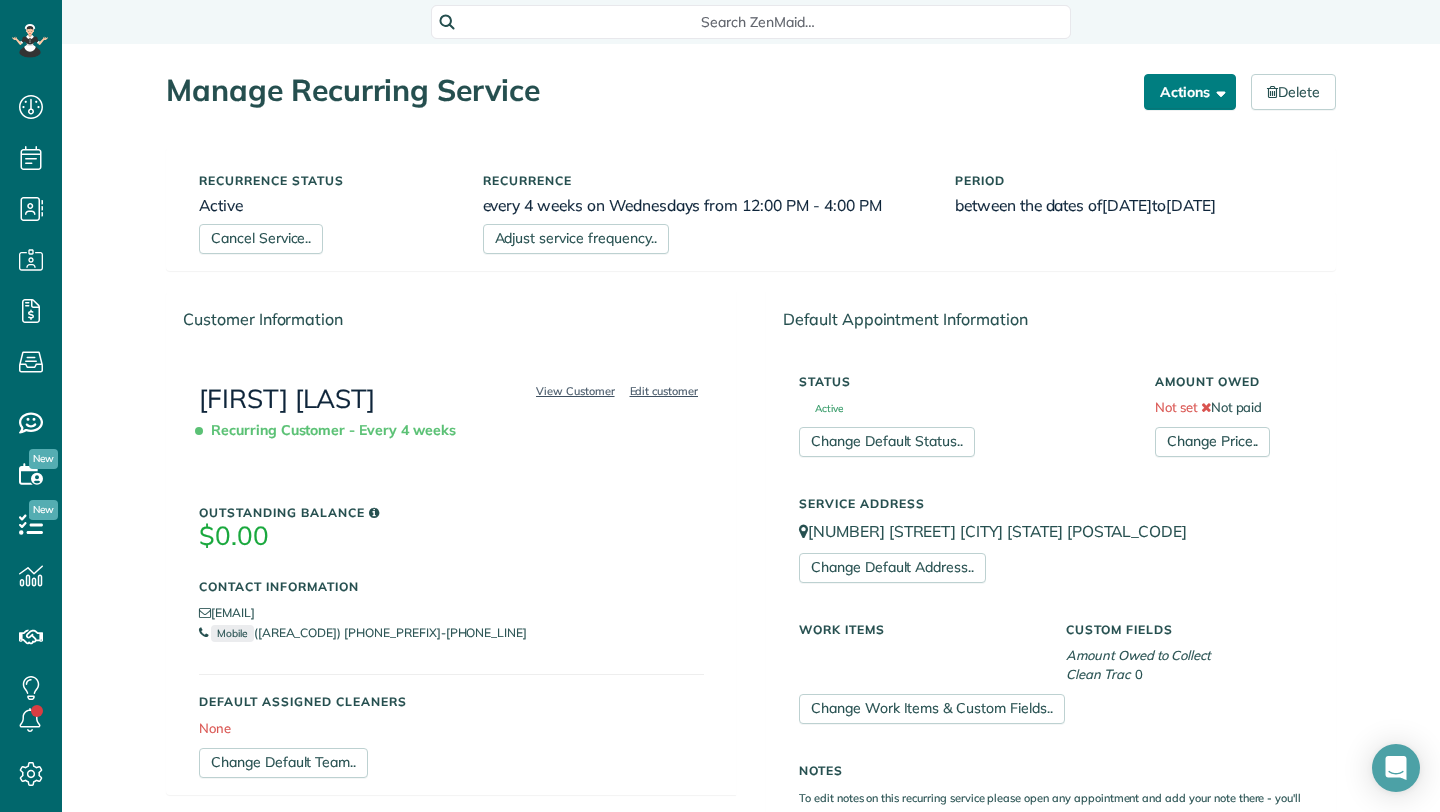 click on "Actions" at bounding box center [1190, 92] 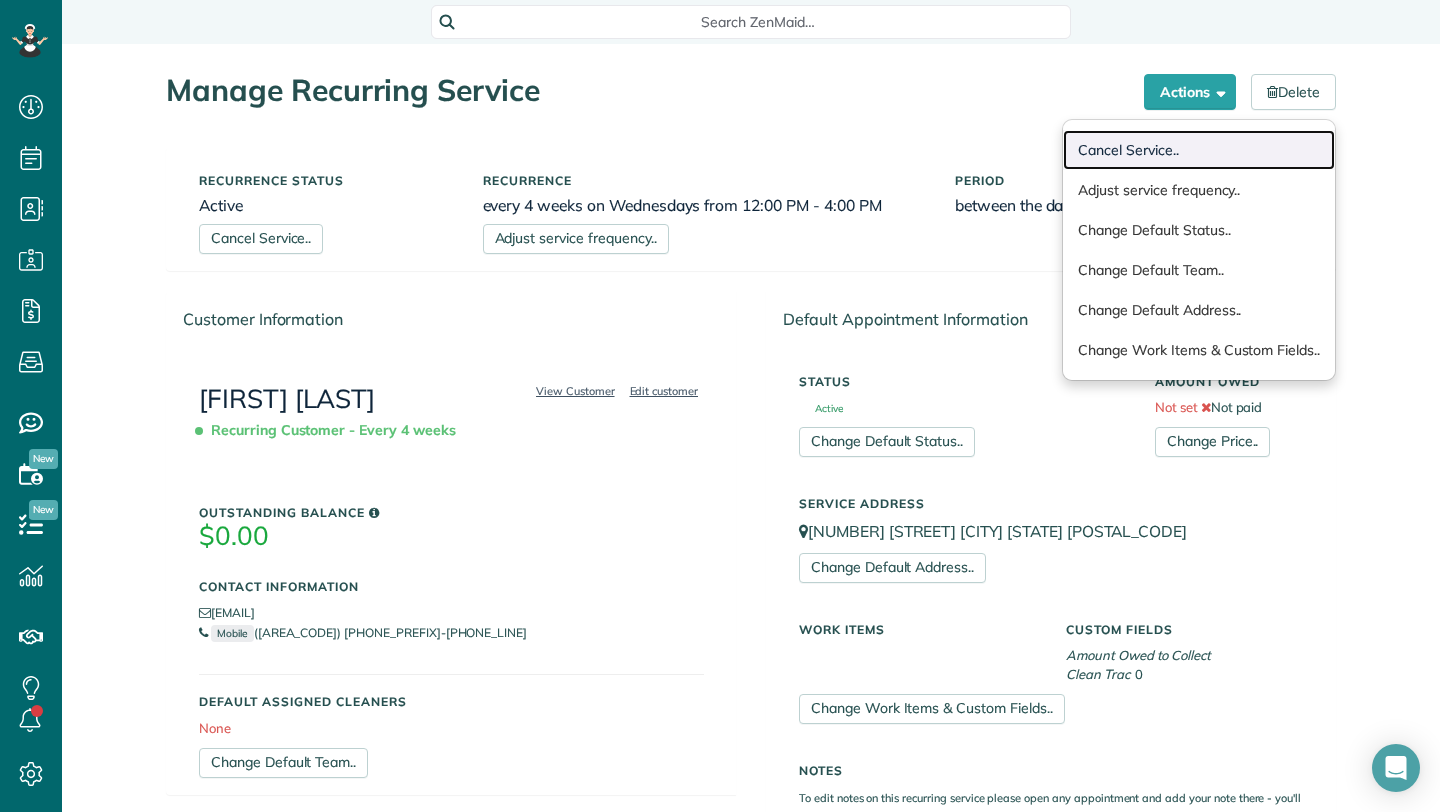 click on "Cancel Service.." at bounding box center [1199, 150] 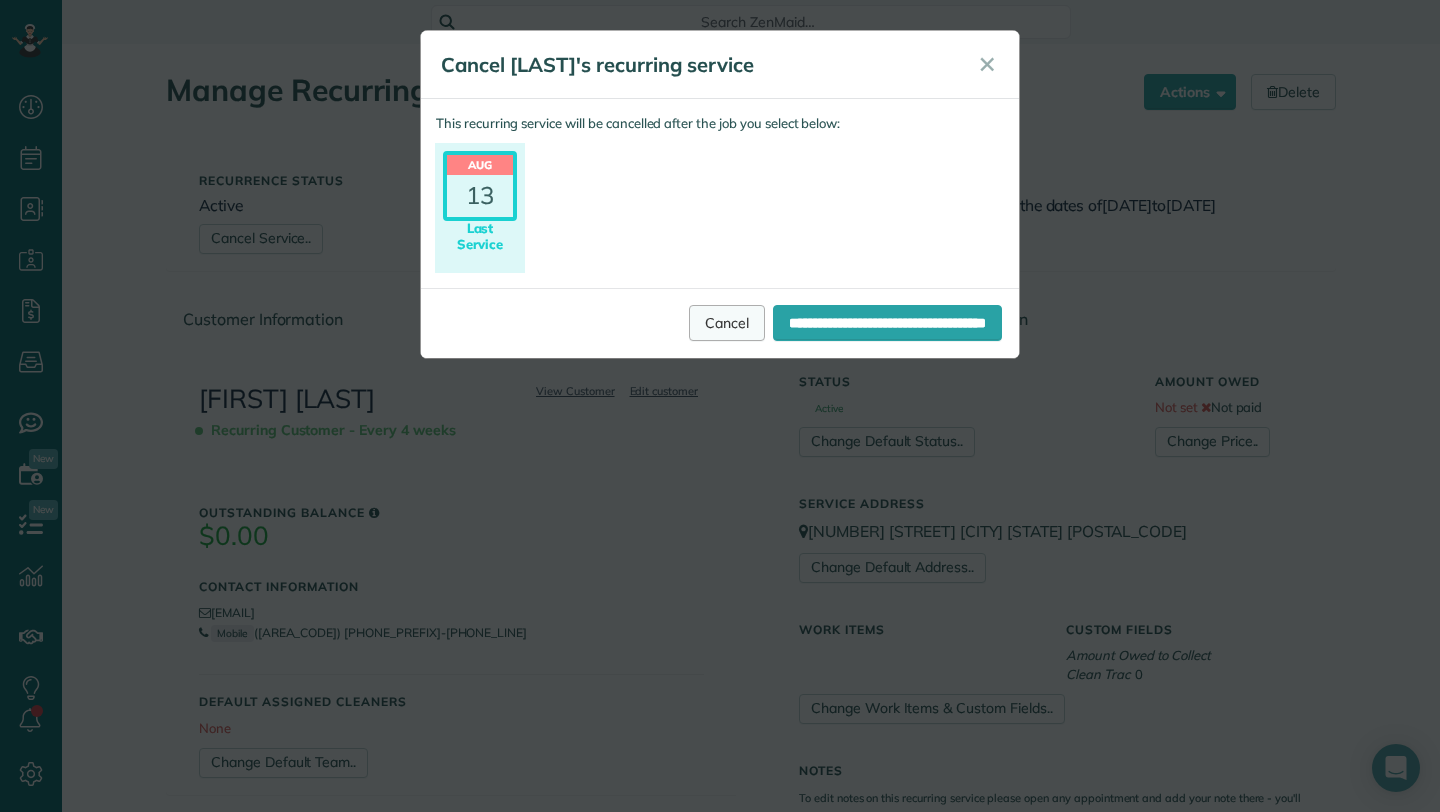 click on "Cancel" at bounding box center [727, 323] 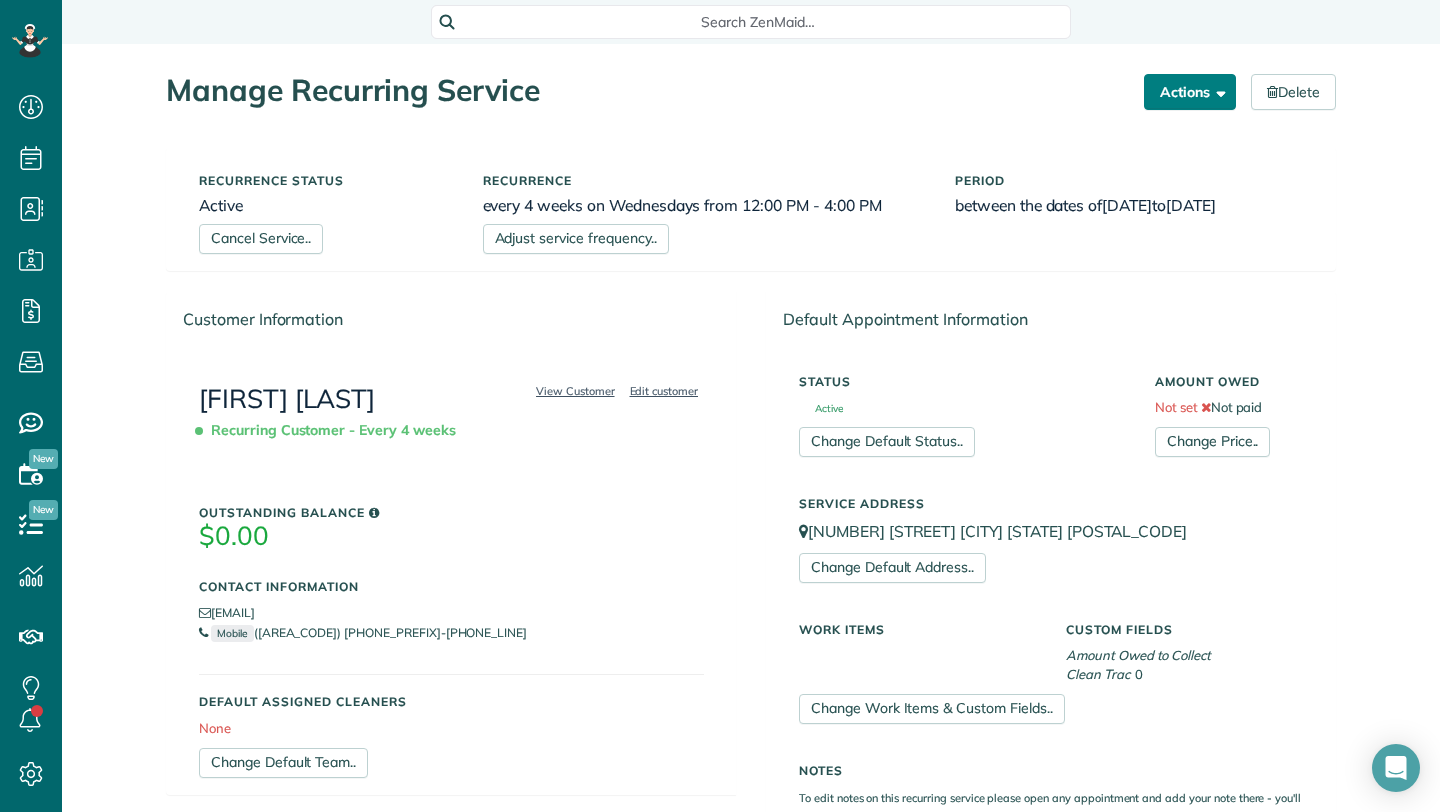 click on "Actions" at bounding box center (1190, 92) 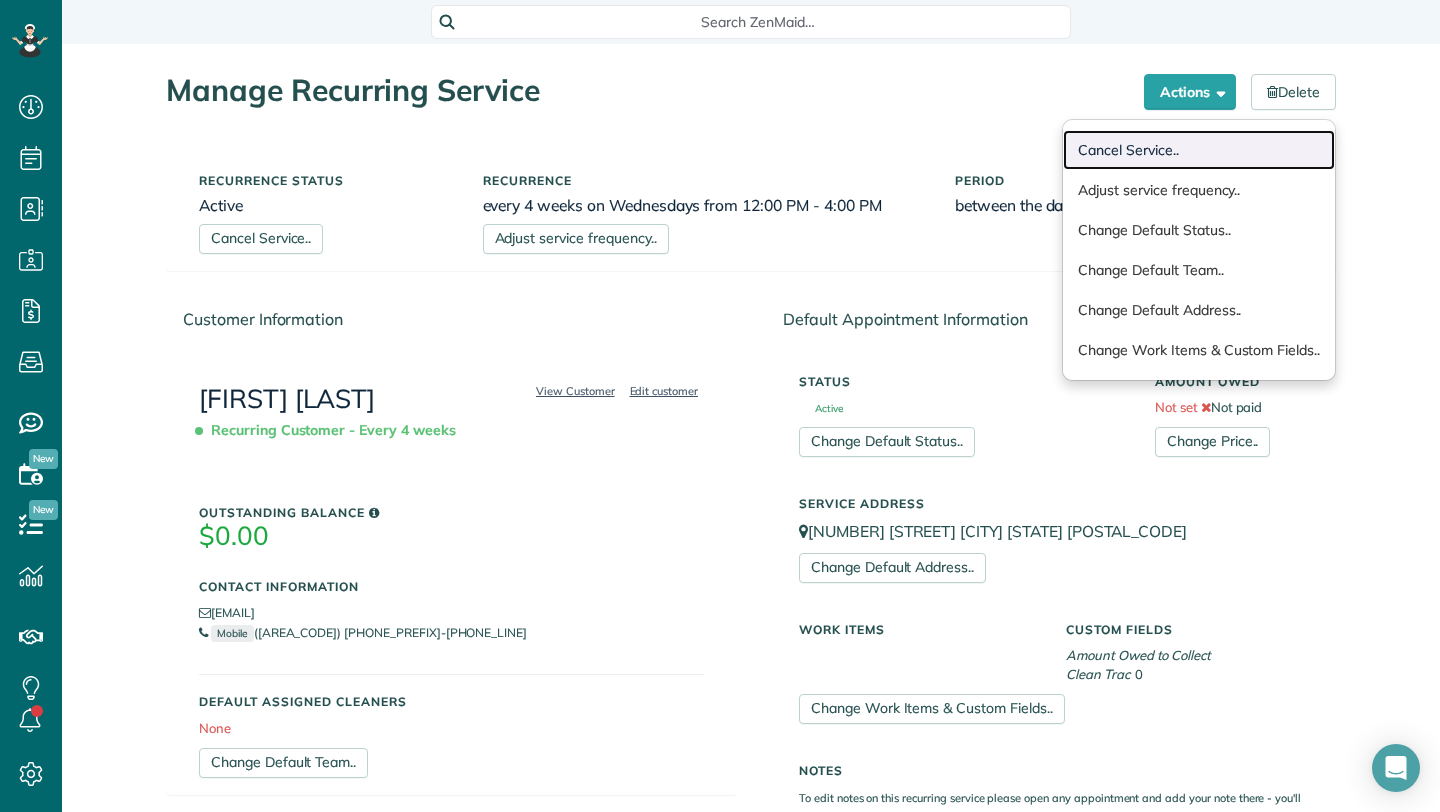 click on "Cancel Service.." at bounding box center (1199, 150) 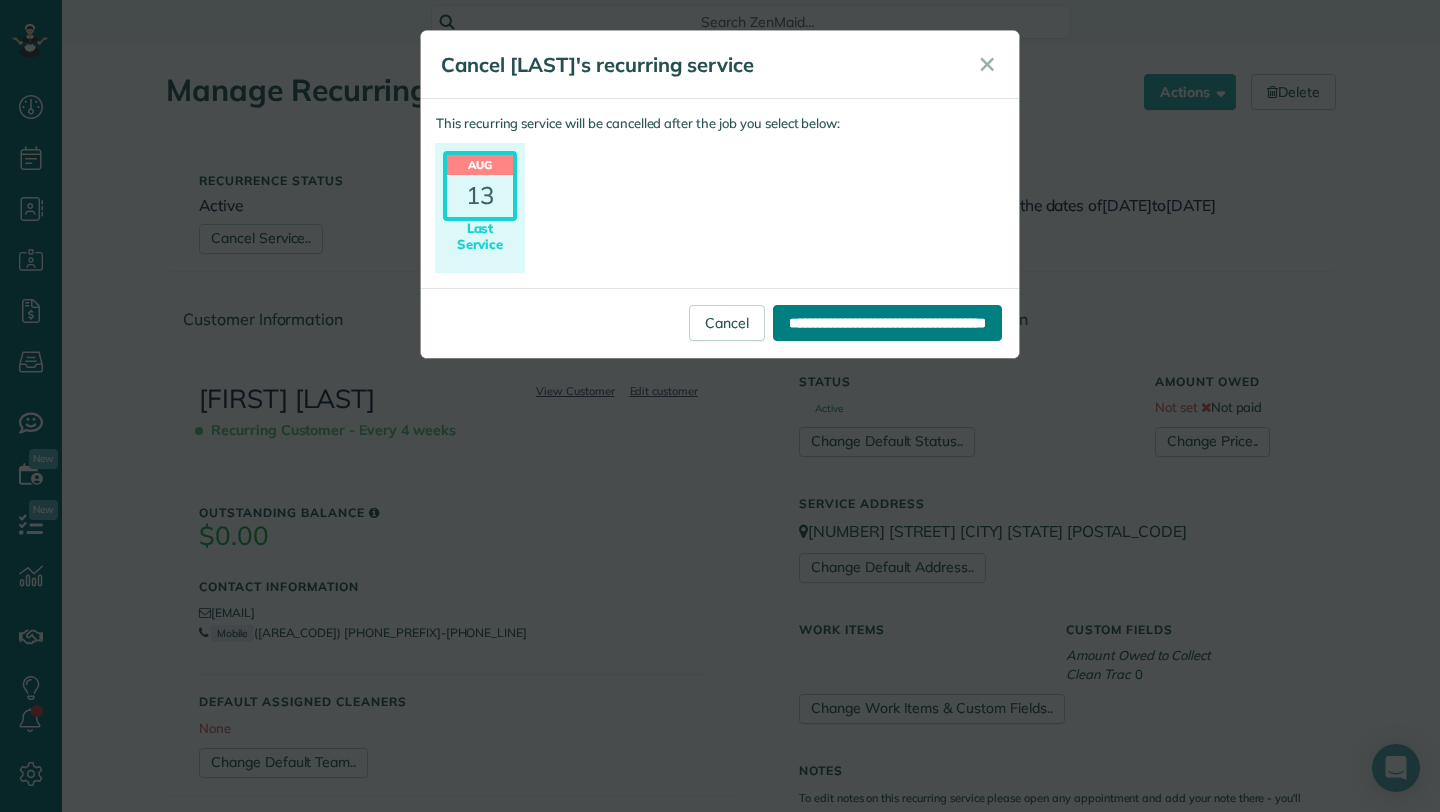 click on "**********" at bounding box center [887, 323] 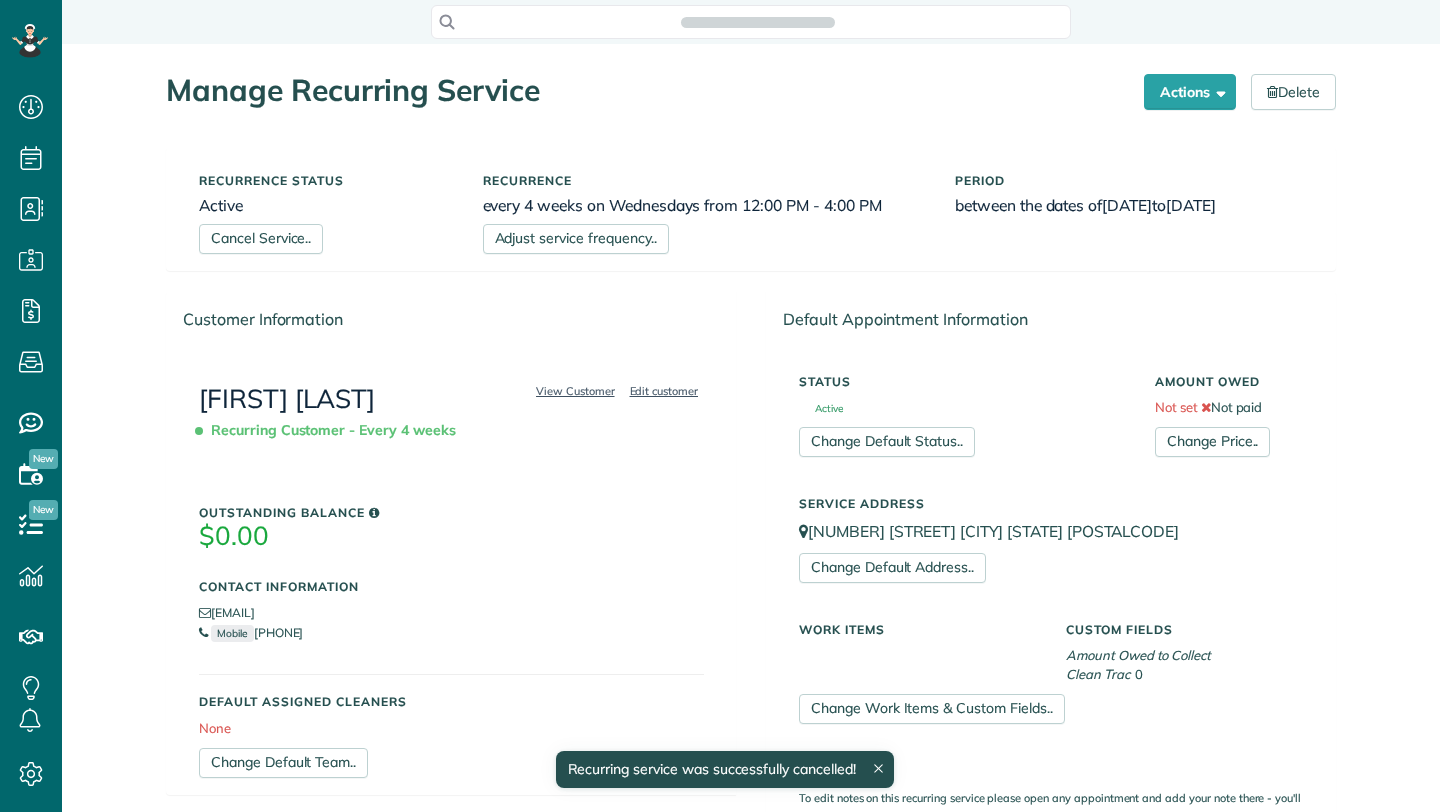 scroll, scrollTop: 0, scrollLeft: 0, axis: both 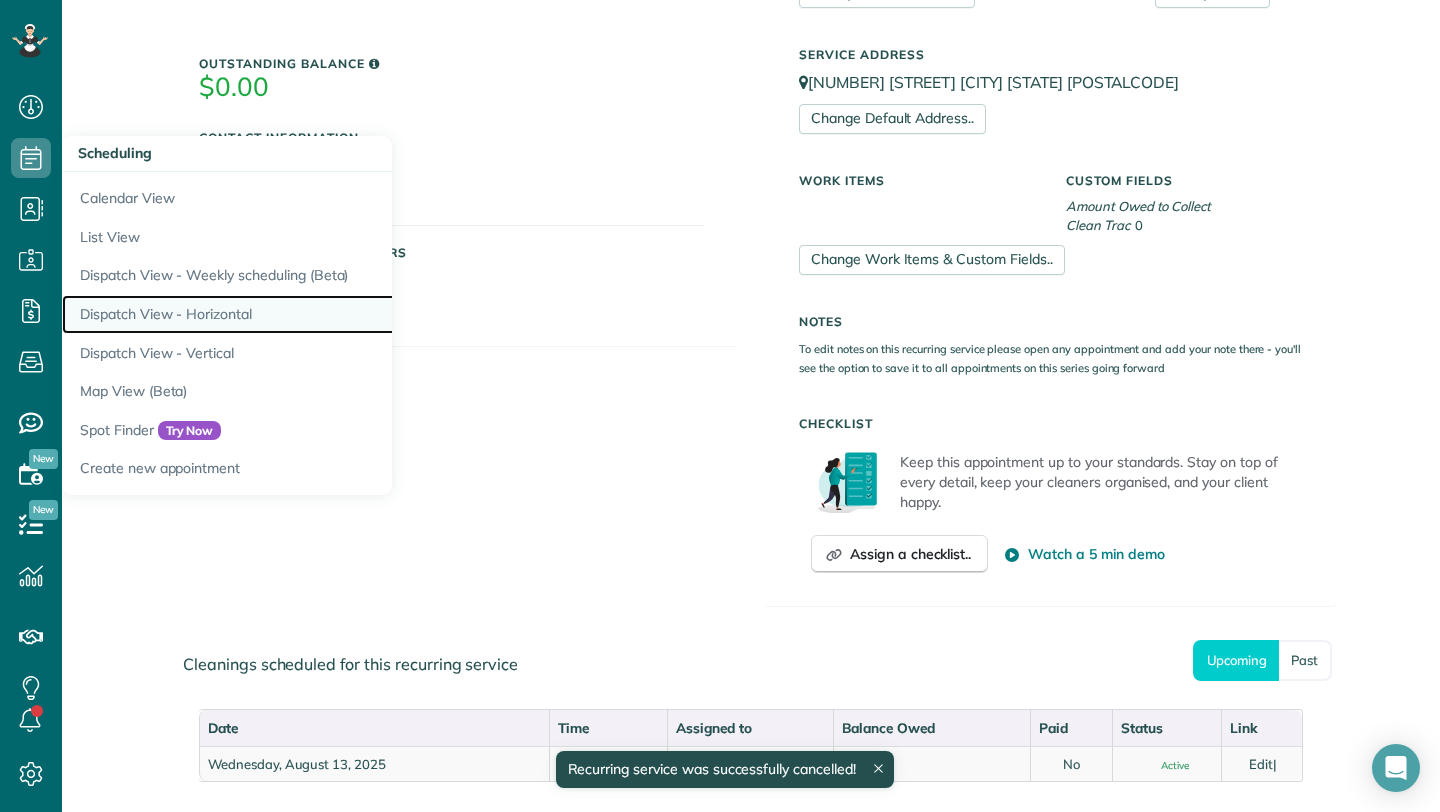 click on "Dispatch View - Horizontal" at bounding box center [312, 314] 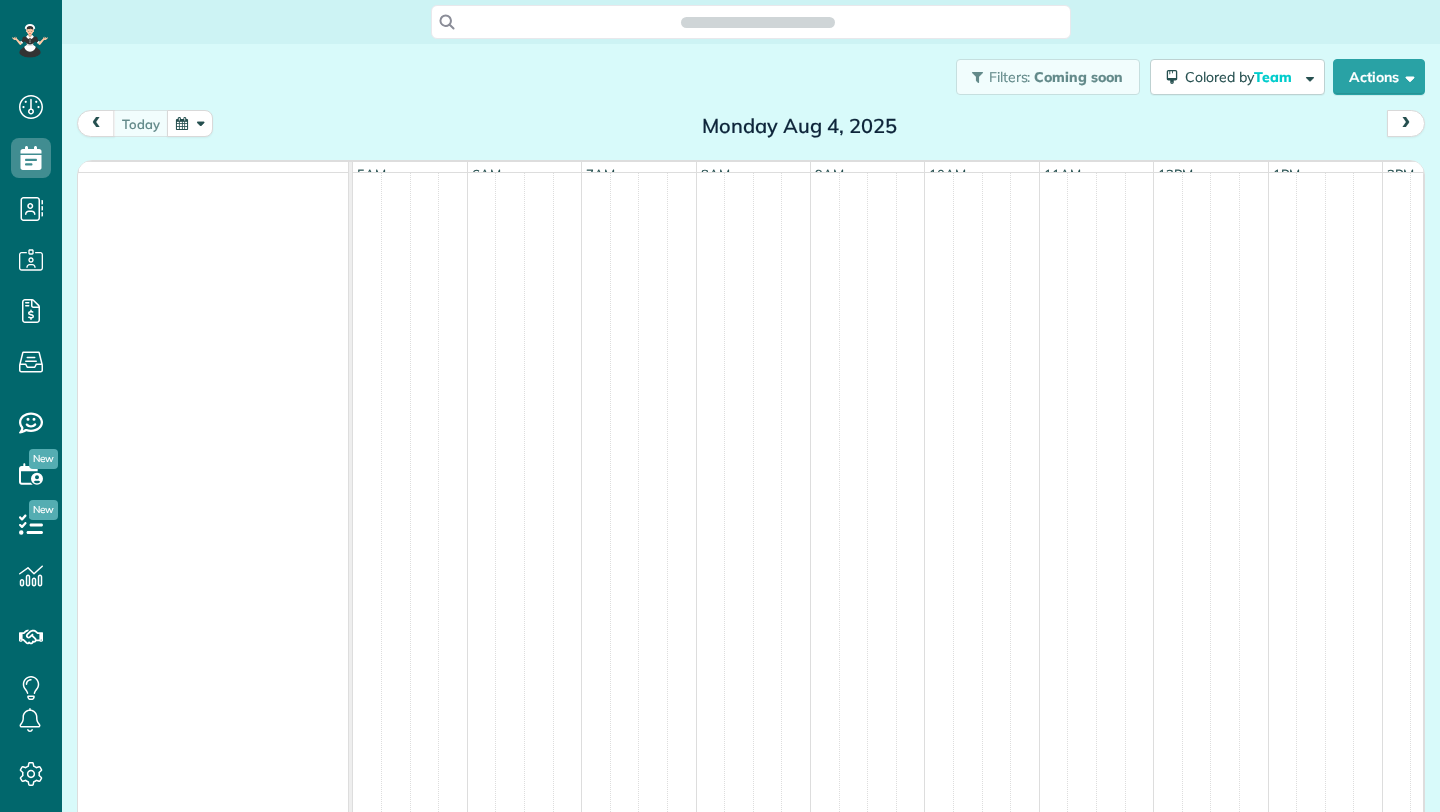 scroll, scrollTop: 0, scrollLeft: 0, axis: both 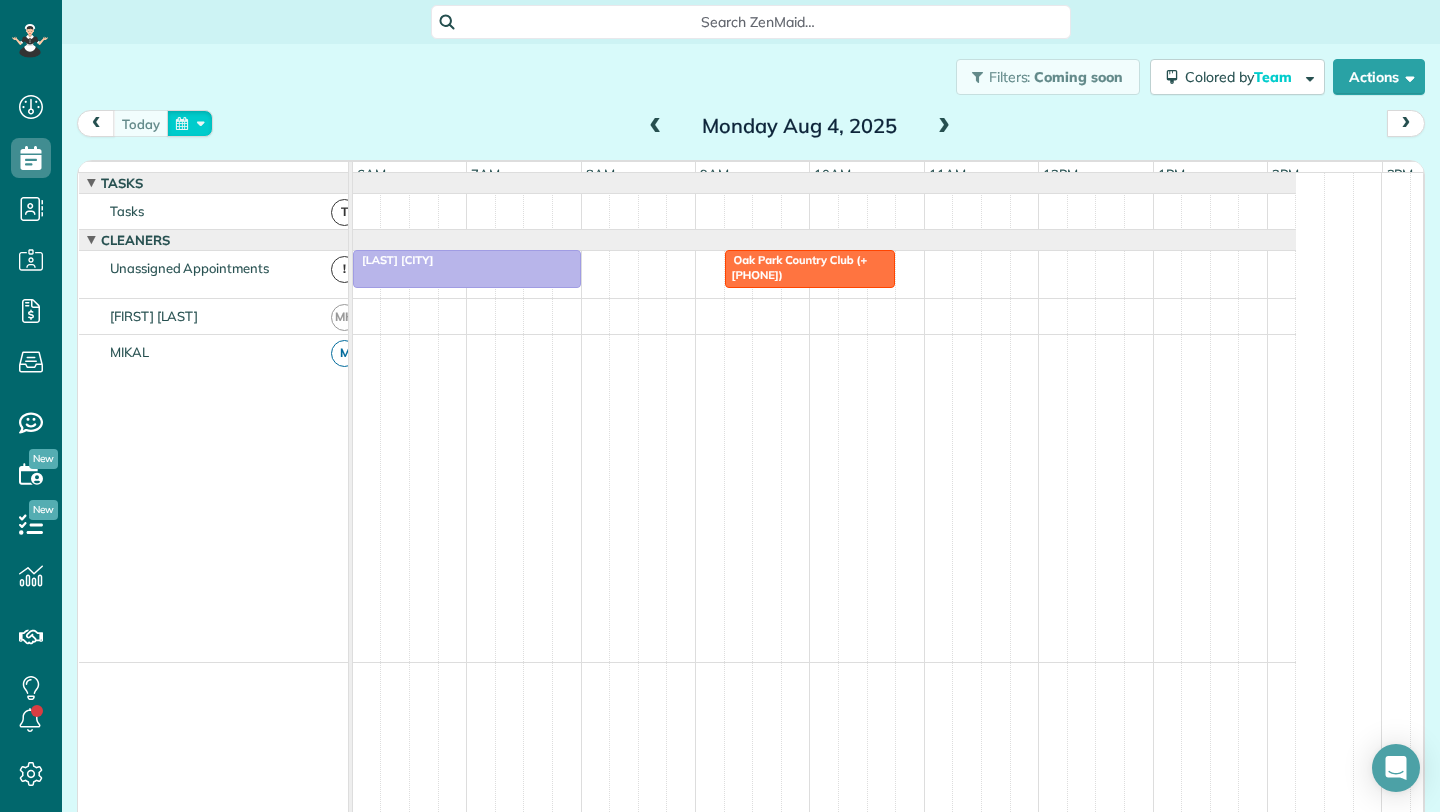 click at bounding box center [190, 123] 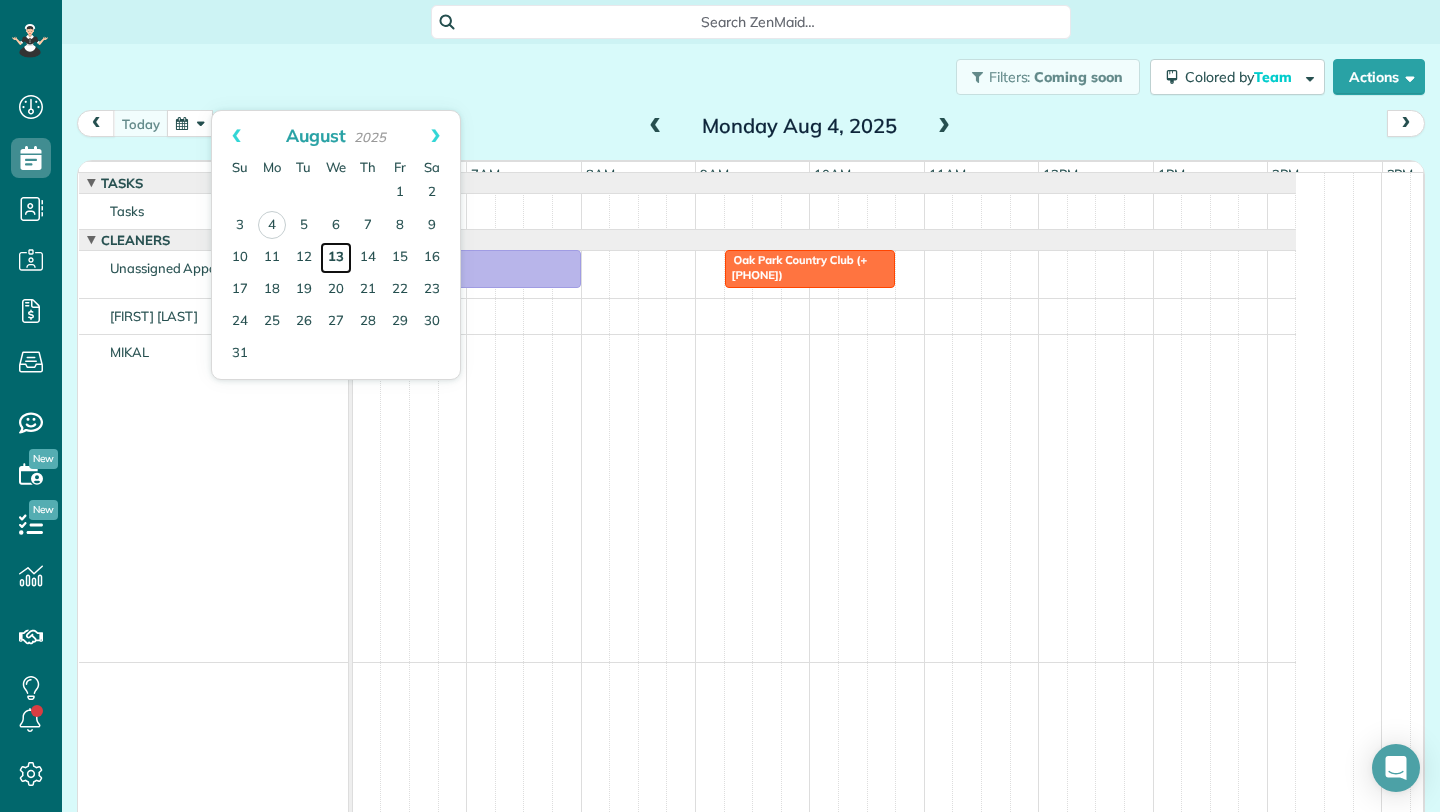click on "13" at bounding box center [336, 258] 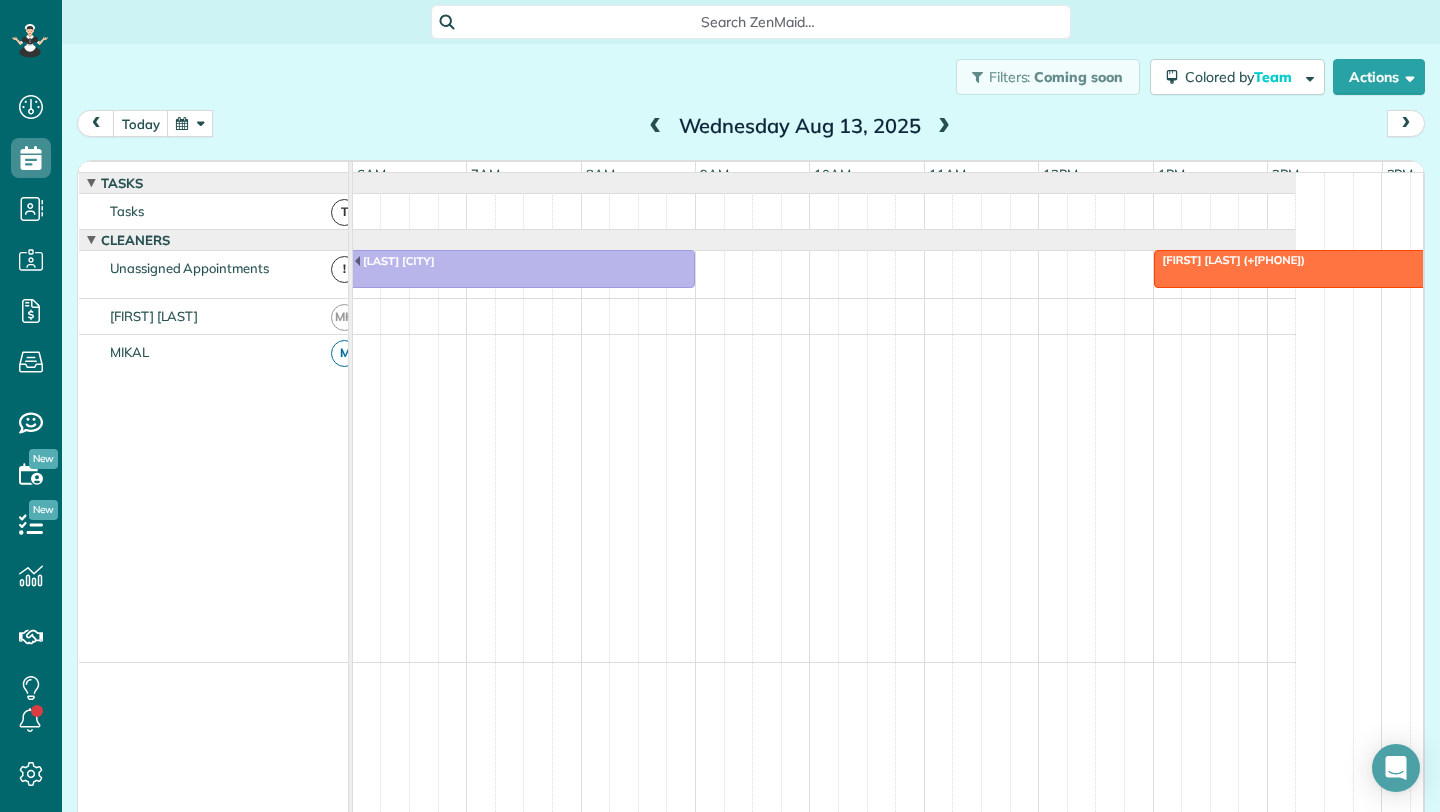 click at bounding box center (1382, 269) 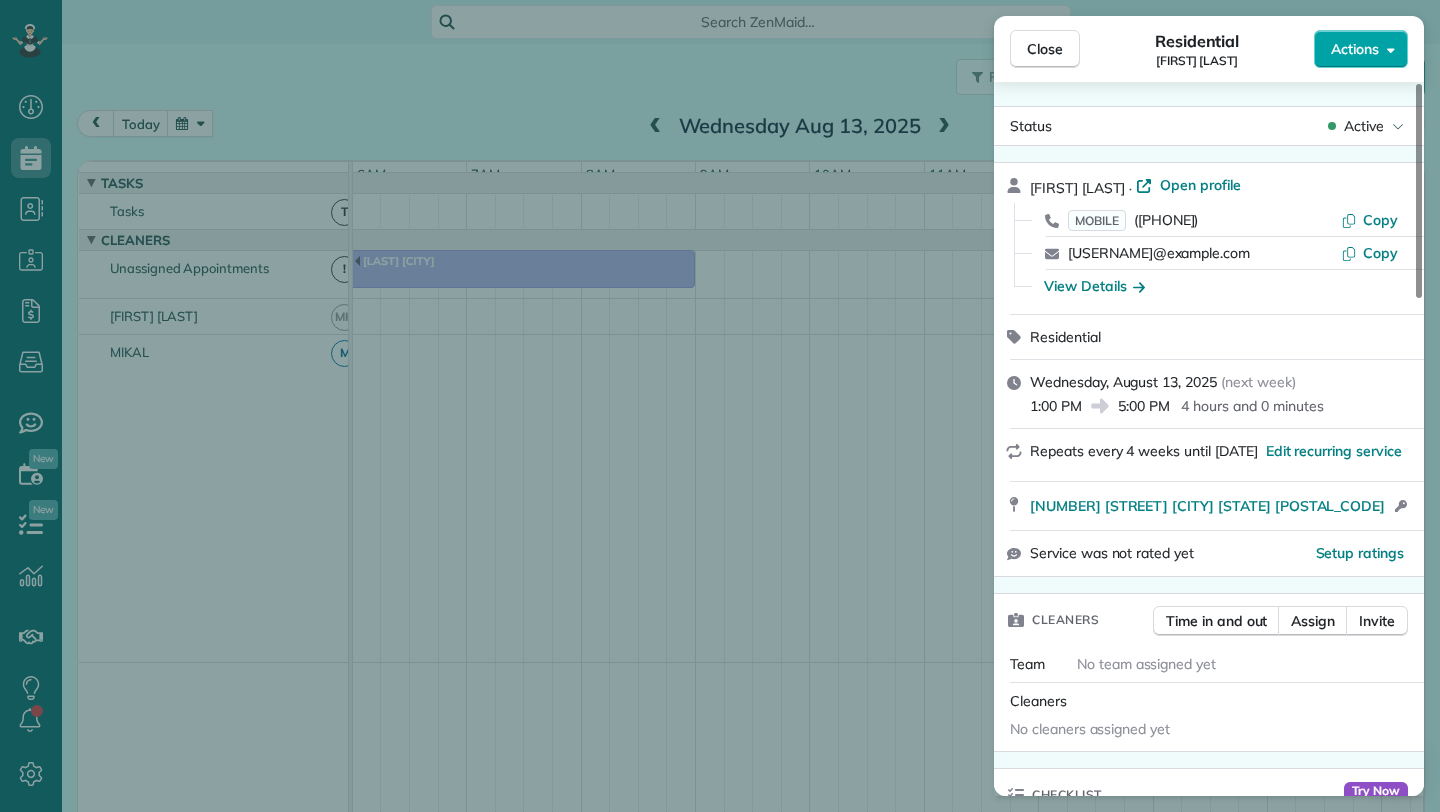 click 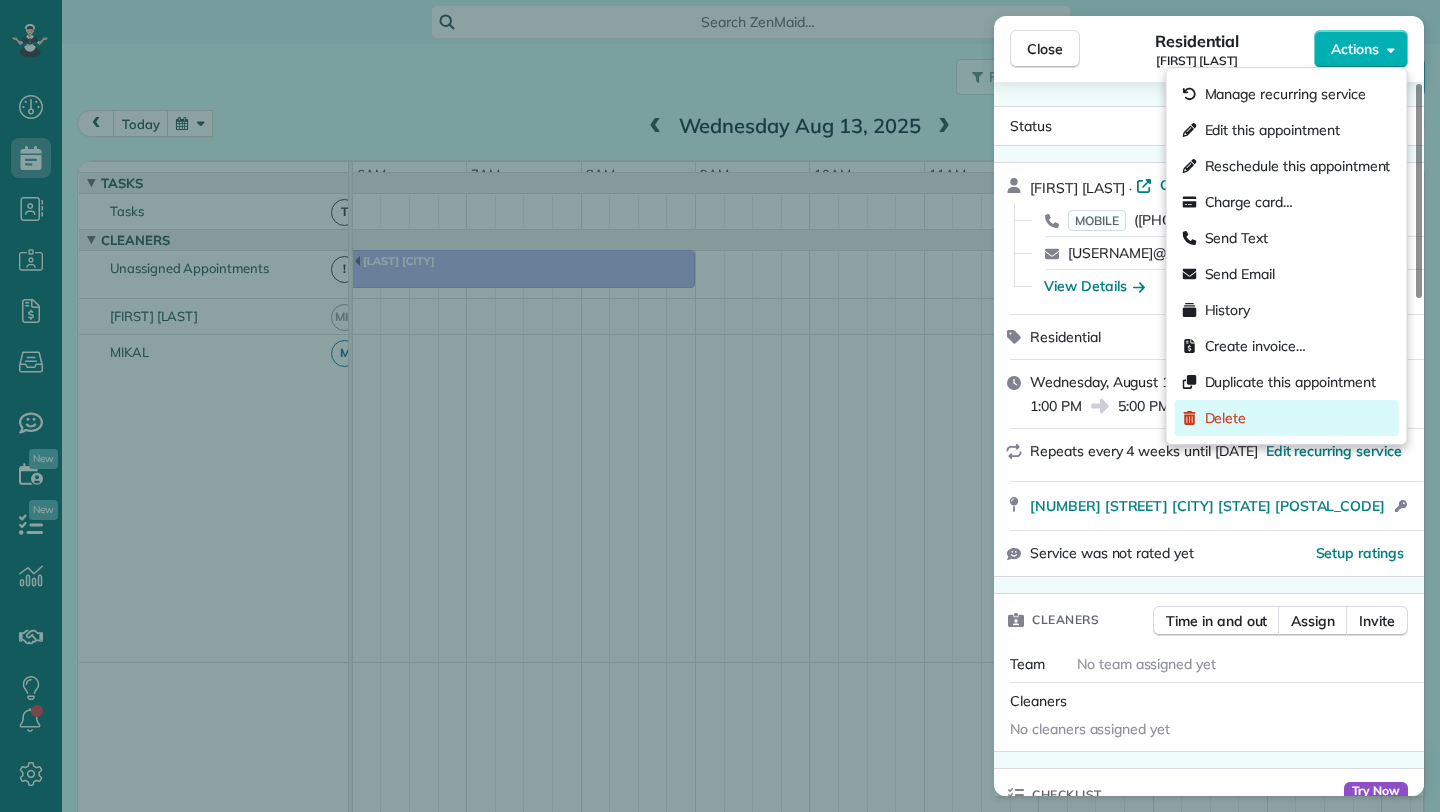 click on "Delete" at bounding box center (1287, 418) 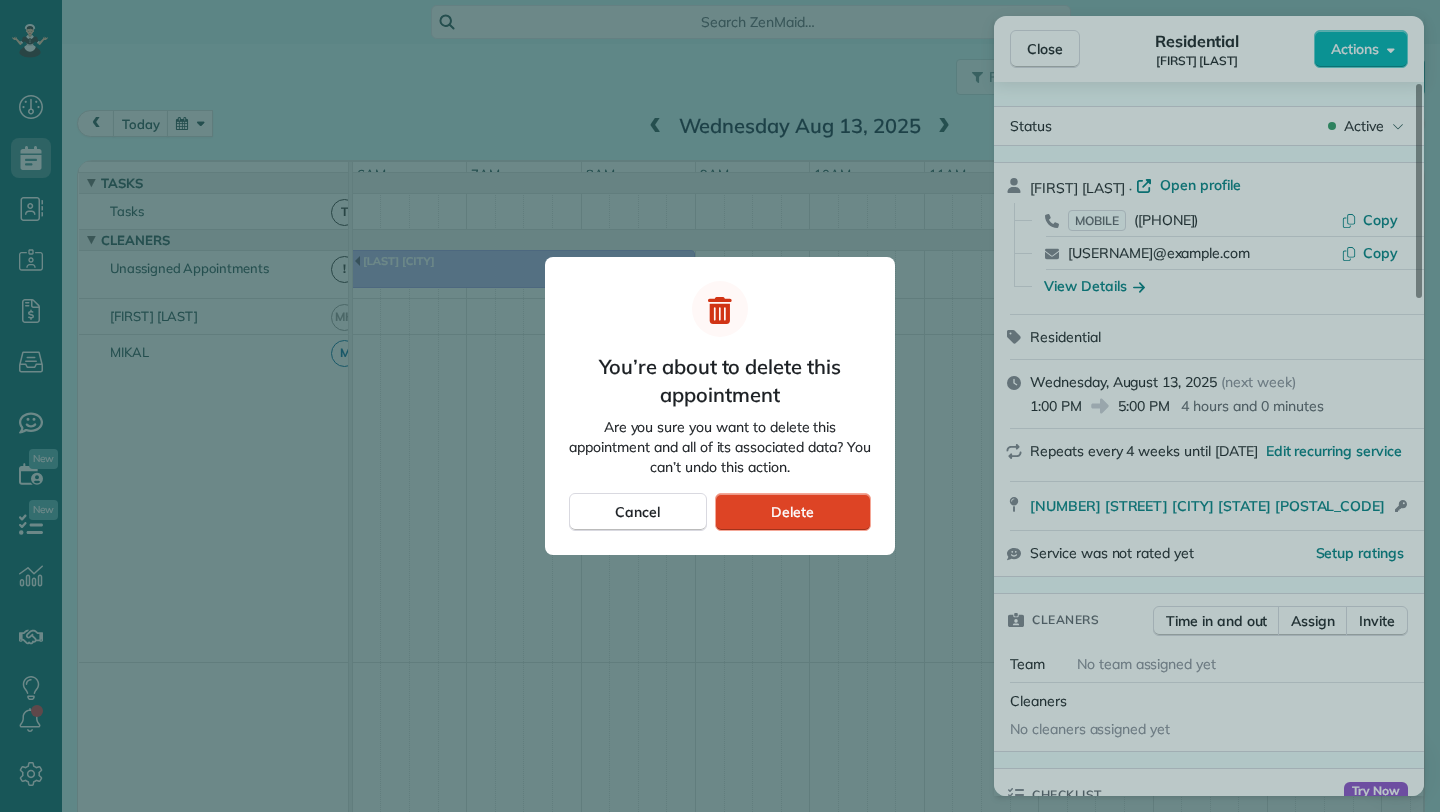 click on "Delete" at bounding box center (792, 512) 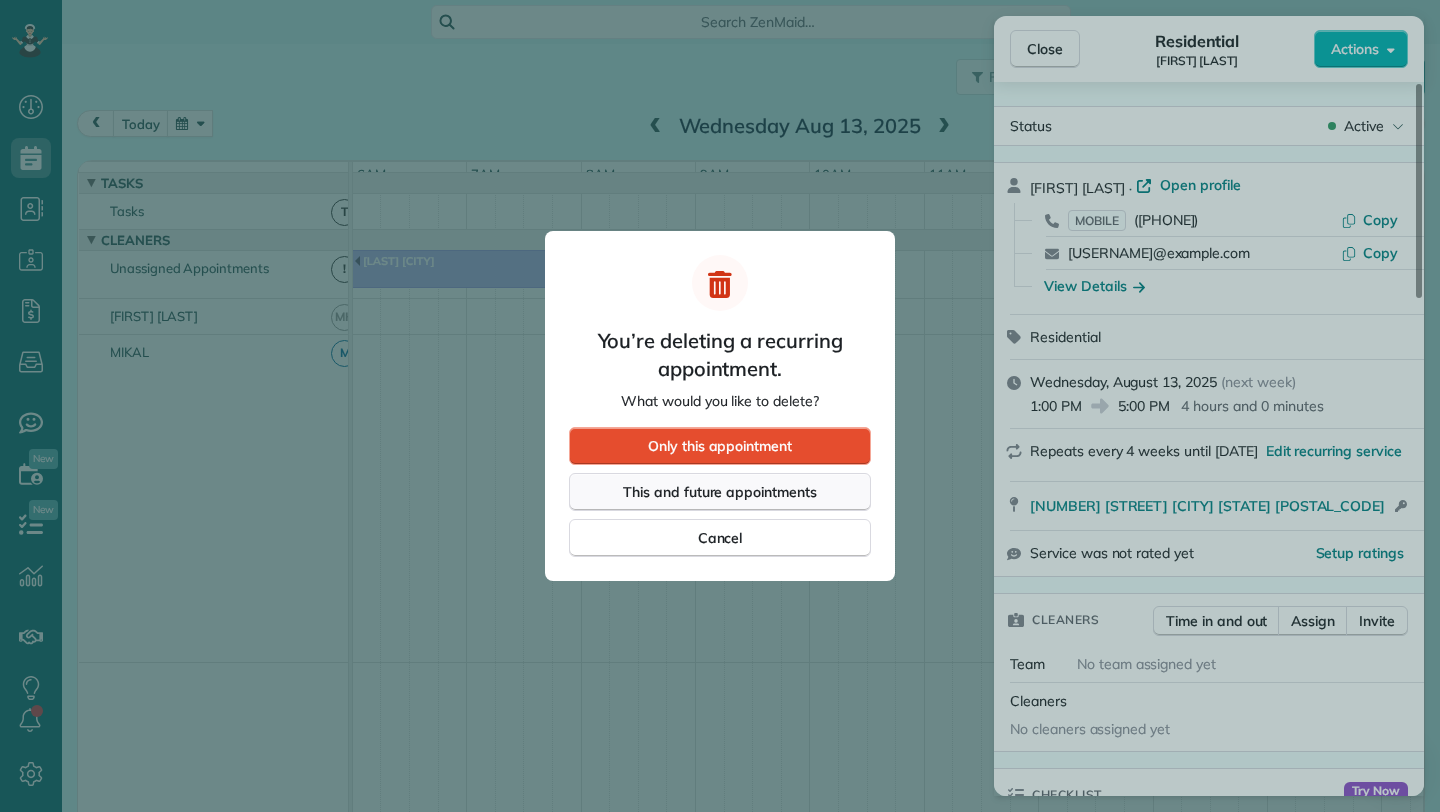 click on "This and future appointments" at bounding box center (720, 492) 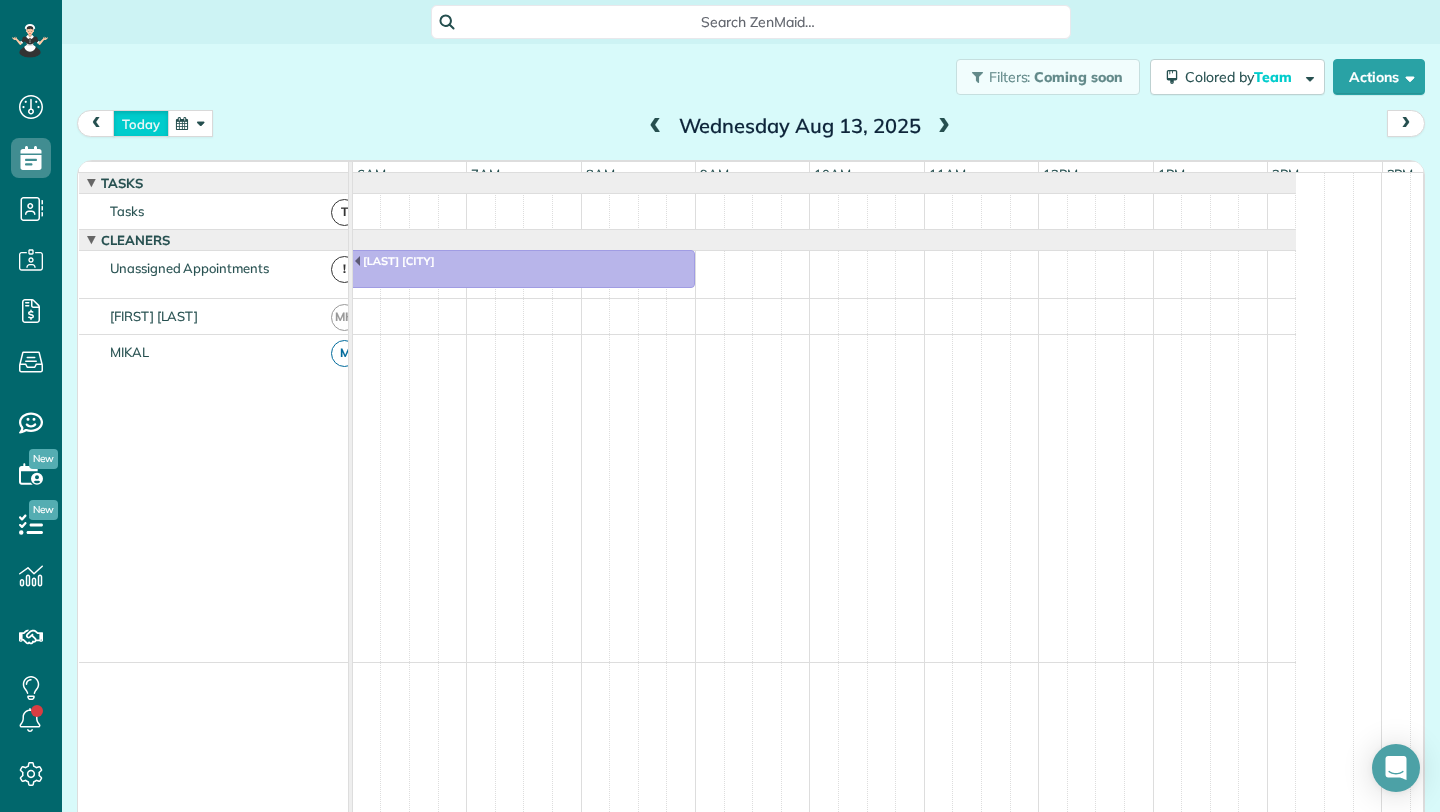 click on "today" at bounding box center [141, 123] 